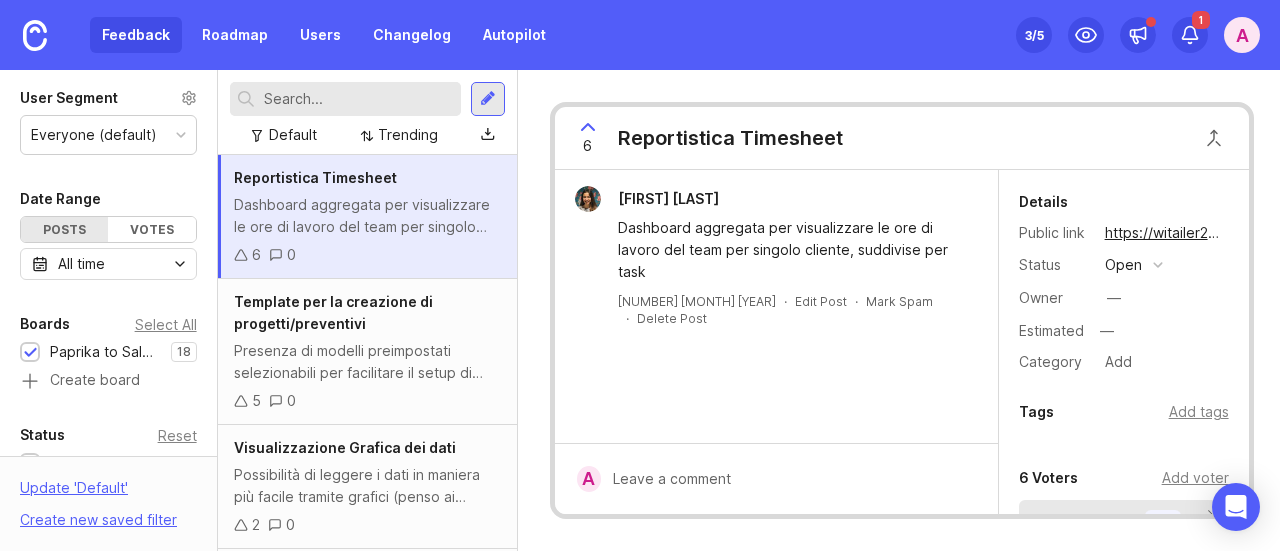 scroll, scrollTop: 0, scrollLeft: 0, axis: both 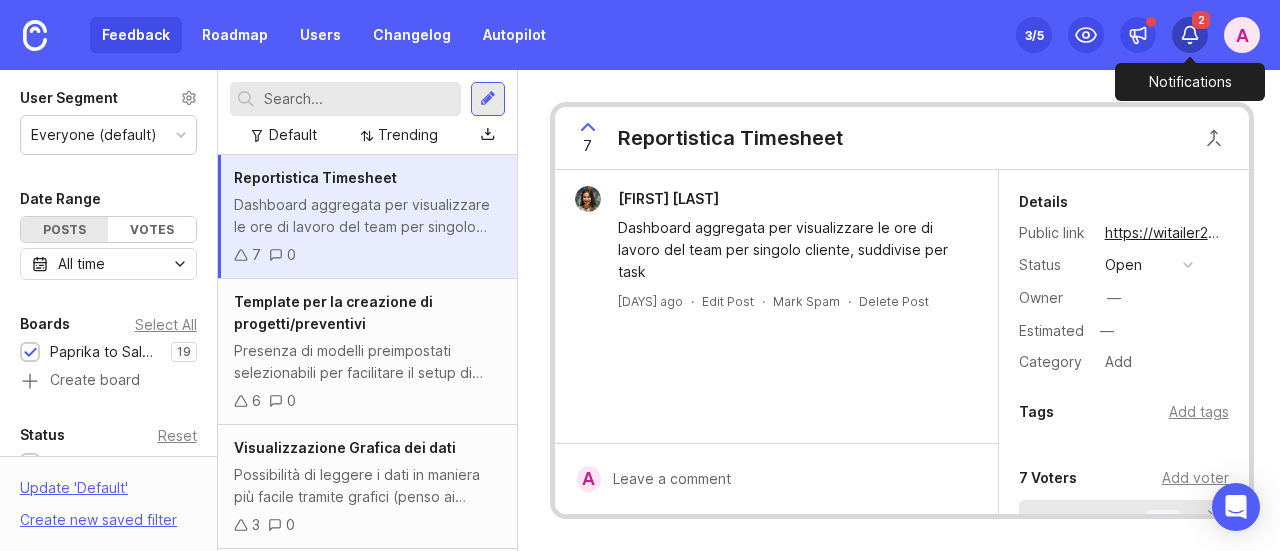 click at bounding box center [1190, 33] 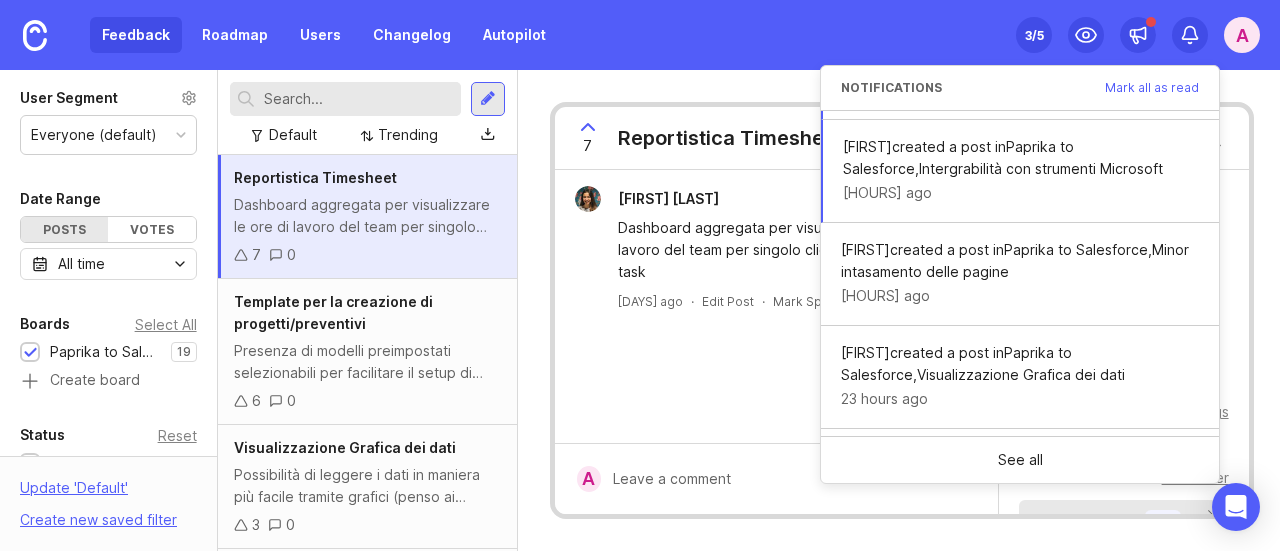 scroll, scrollTop: 0, scrollLeft: 0, axis: both 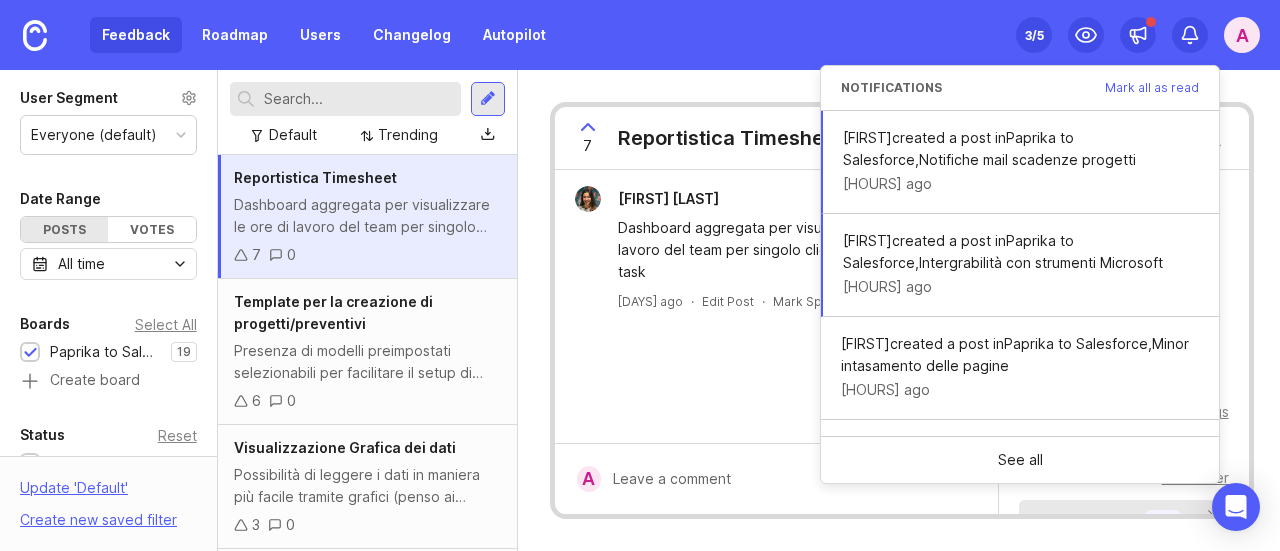 click on "[NUMBER] Reportistica Timesheet [FIRST] [LAST] Dashboard aggregata per visualizzare le ore di lavoro del team per singolo cliente, suddivise per task [DAYS] ago · Edit Post · Mark Spam · Delete Post A Details Public link https://witailer2025.canny.io/paprika-to-salesforce/p/reportistica-timesheet Status open Owner — Estimated — Category Add Tags Add tags [NUMBER] Voters Add voter Tip Vote on behalf of your users M F c m + [NUMBER] Roadmaps Add to roadmap" at bounding box center (902, 310) 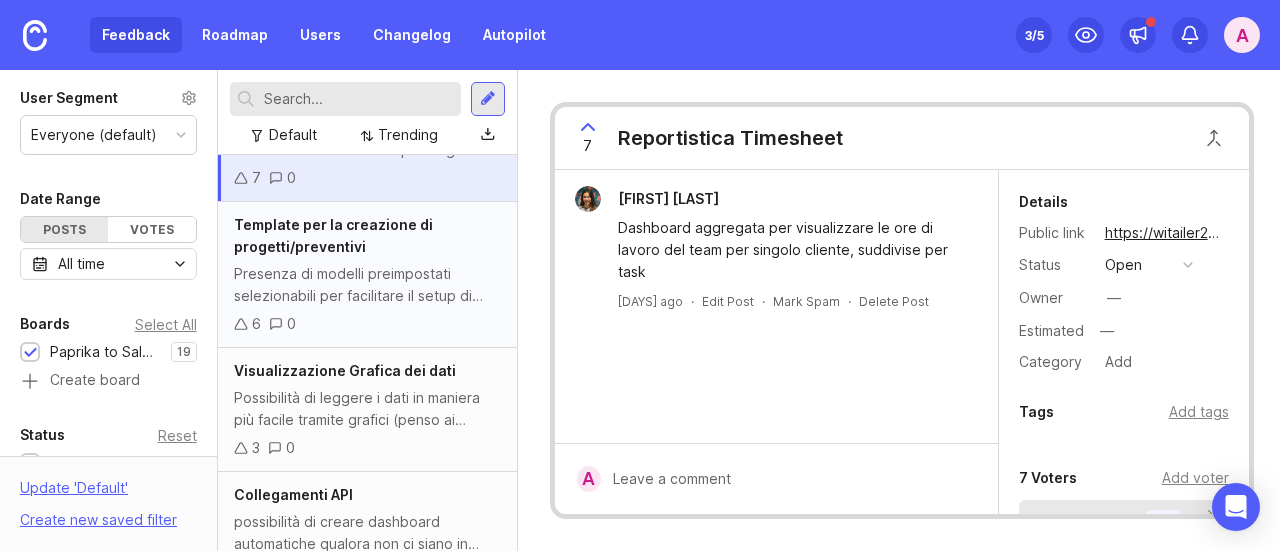 scroll, scrollTop: 0, scrollLeft: 0, axis: both 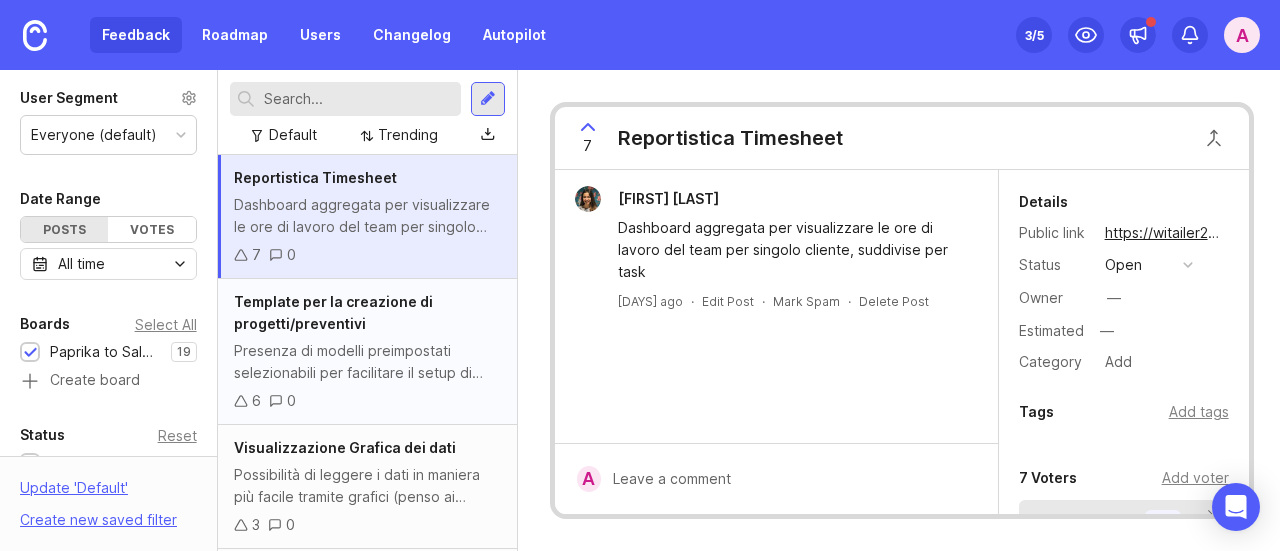 click on "Template per la creazione di progetti/preventivi" at bounding box center (367, 313) 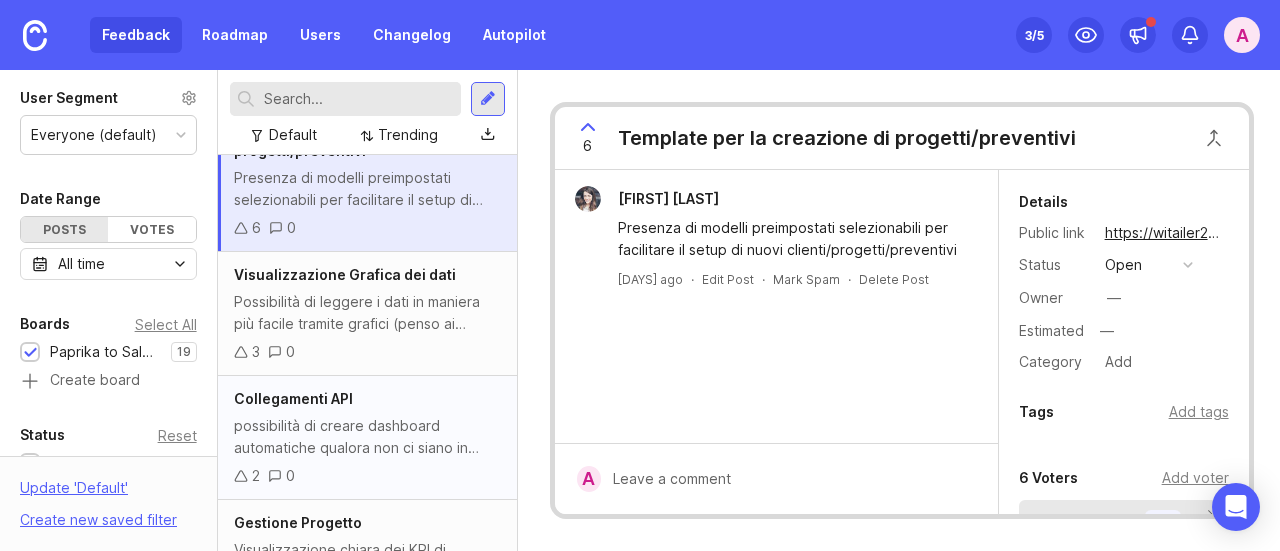 scroll, scrollTop: 100, scrollLeft: 0, axis: vertical 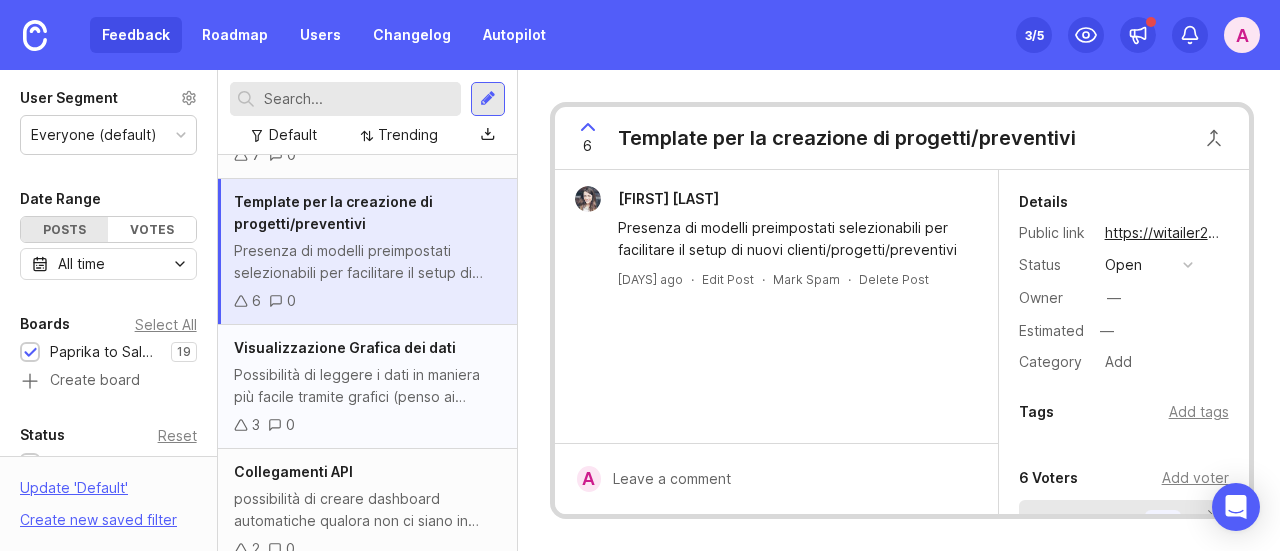 click on "Possibilità di leggere i dati in maniera più facile tramite grafici (penso ai timesheet ma anche al rapporto costi/ricavi)" at bounding box center (367, 386) 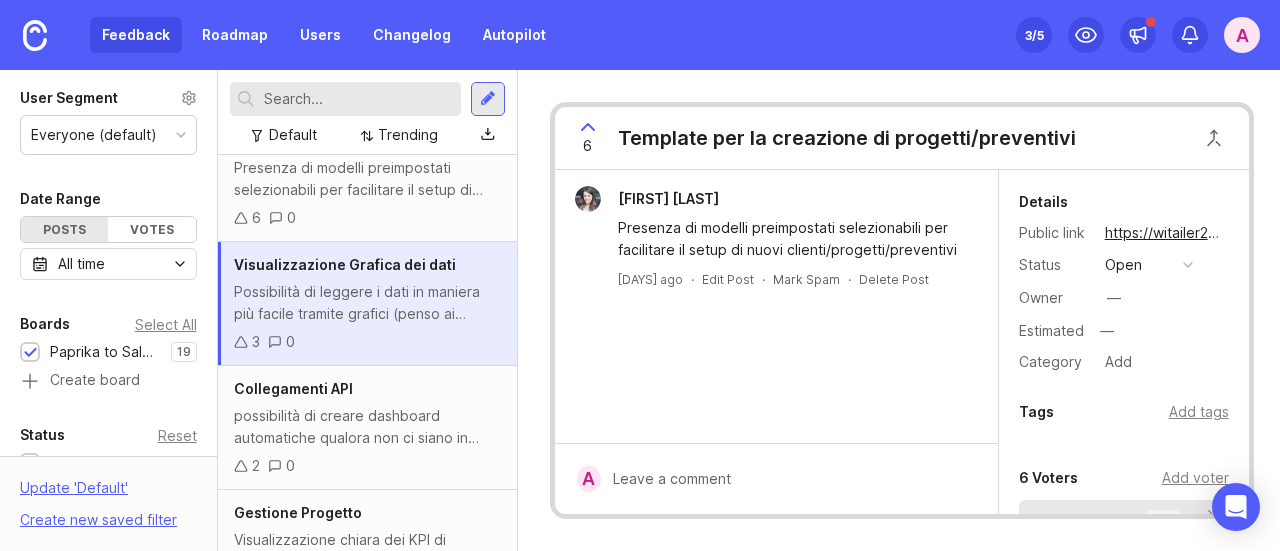 scroll, scrollTop: 300, scrollLeft: 0, axis: vertical 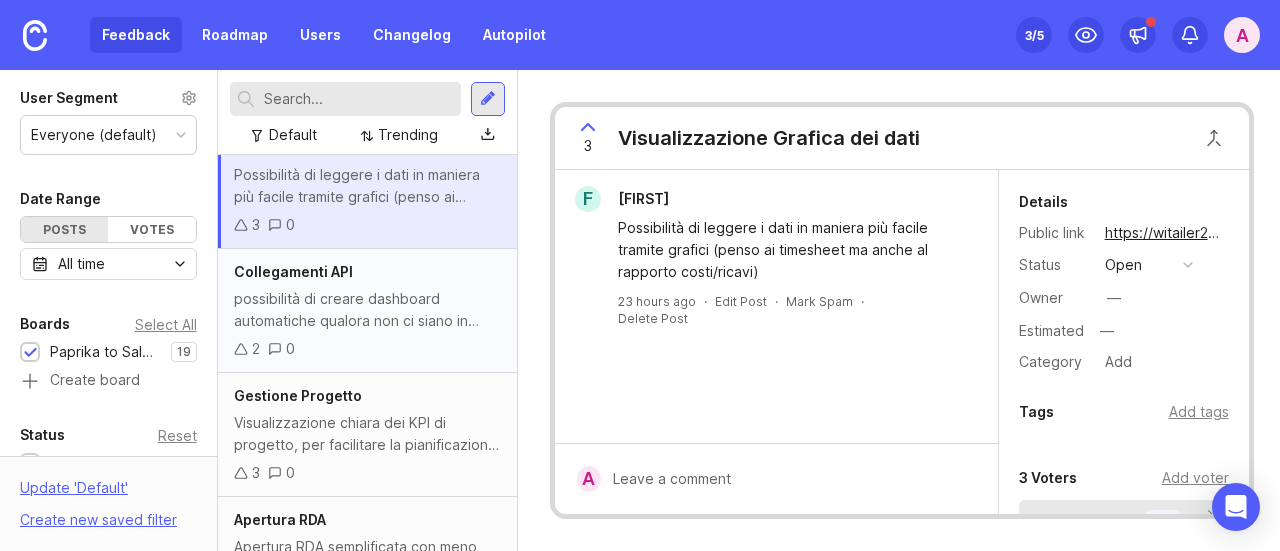 click on "Collegamenti API possibilità di creare dashboard automatiche qualora non ci siano in Salesforce senza dover scaricare Excel per monitorare margini, revenues, costi e pipe e le loro evoluzioni nel tempo 2 0" at bounding box center [367, 311] 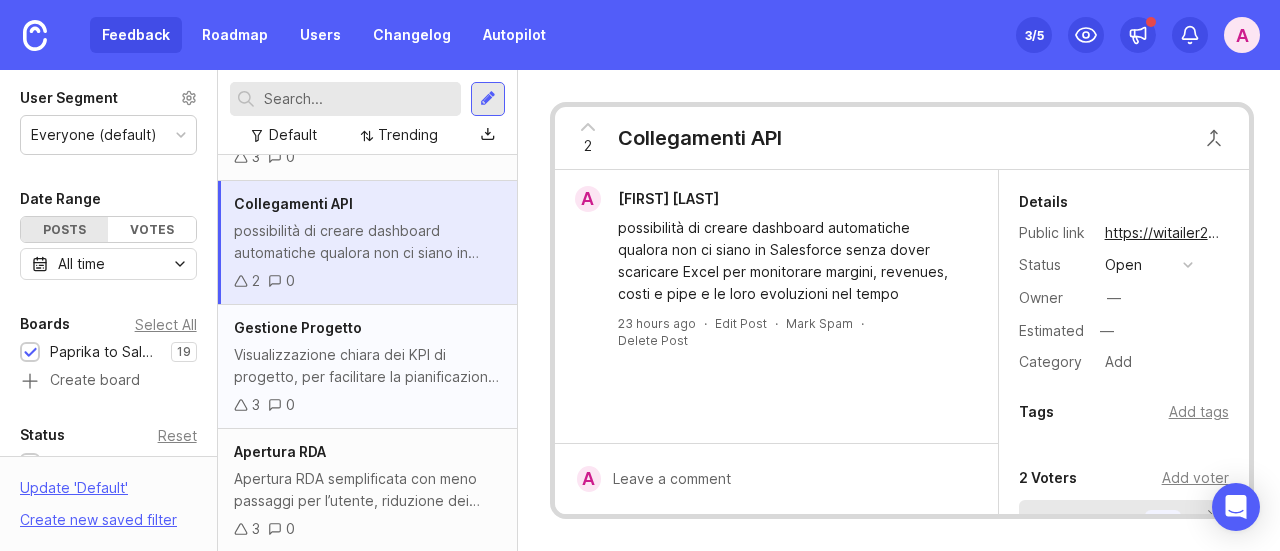 scroll, scrollTop: 400, scrollLeft: 0, axis: vertical 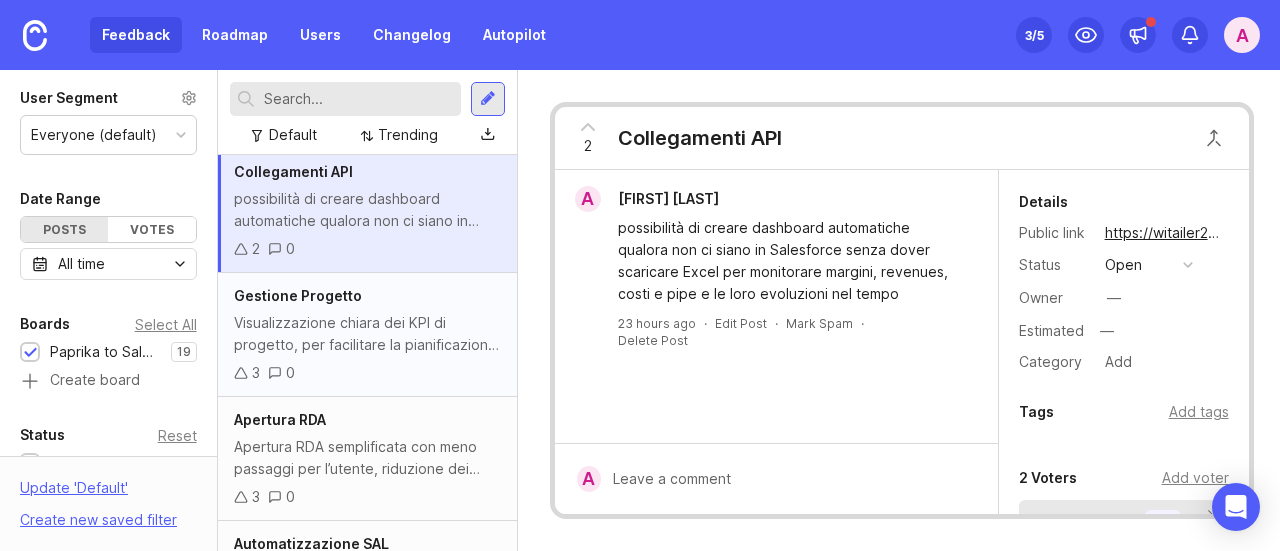click on "Visualizzazione chiara dei KPI di progetto, per facilitare la pianificazione dei prossimi step e il monitoraggio dell’andamento." at bounding box center [367, 334] 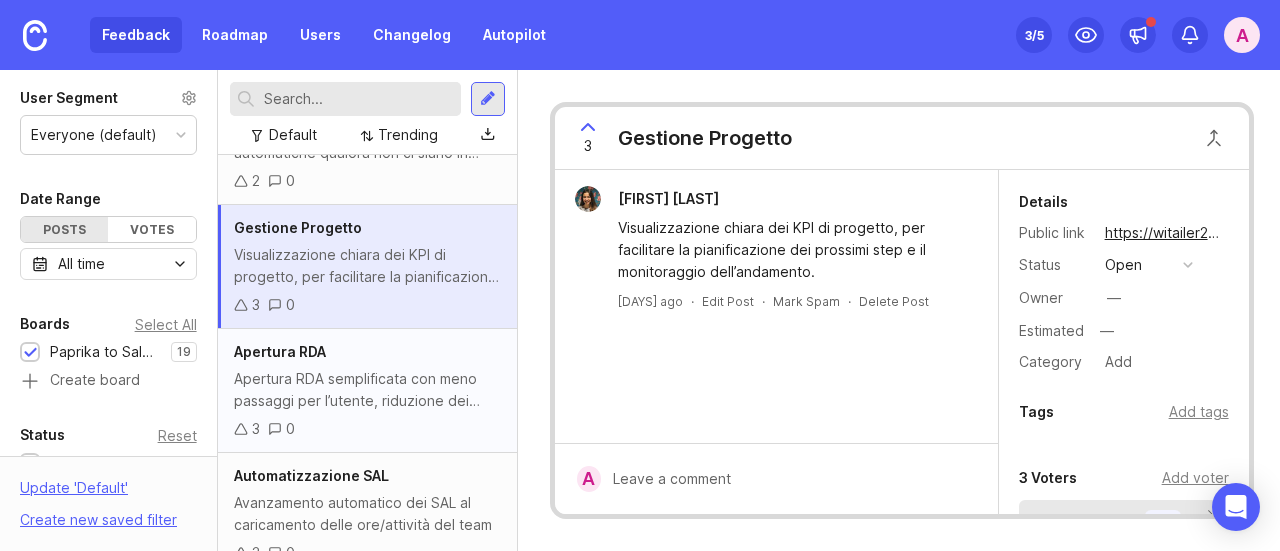 scroll, scrollTop: 500, scrollLeft: 0, axis: vertical 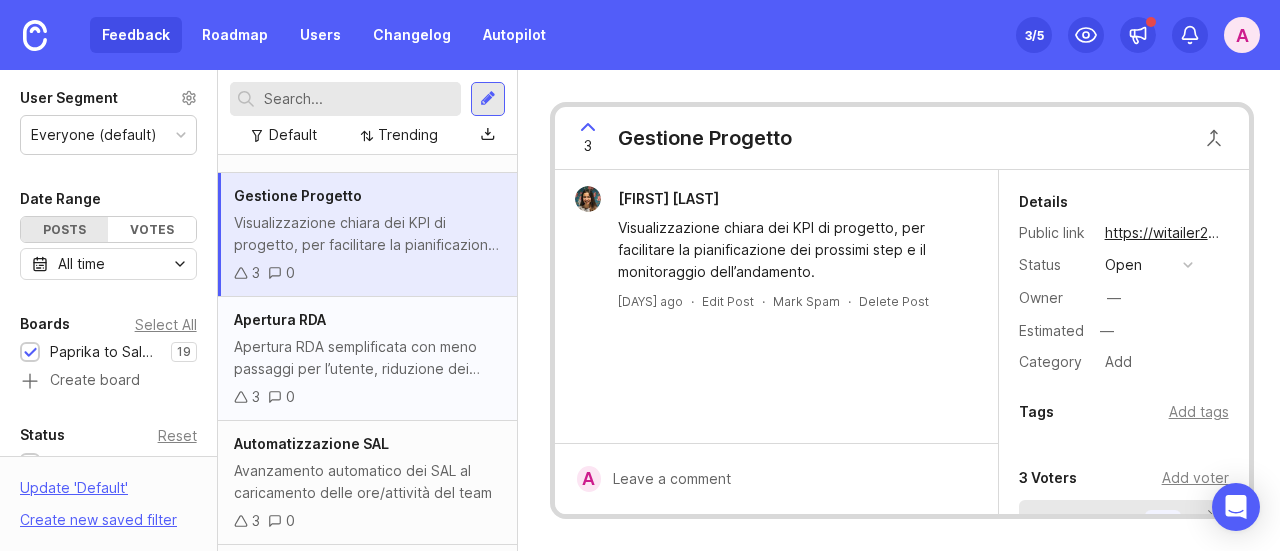 click on "Apertura RDA semplificata con meno passaggi per l’utente, riduzione dei back and forth sull’allocazione costi e alert per approvazione." at bounding box center (367, 358) 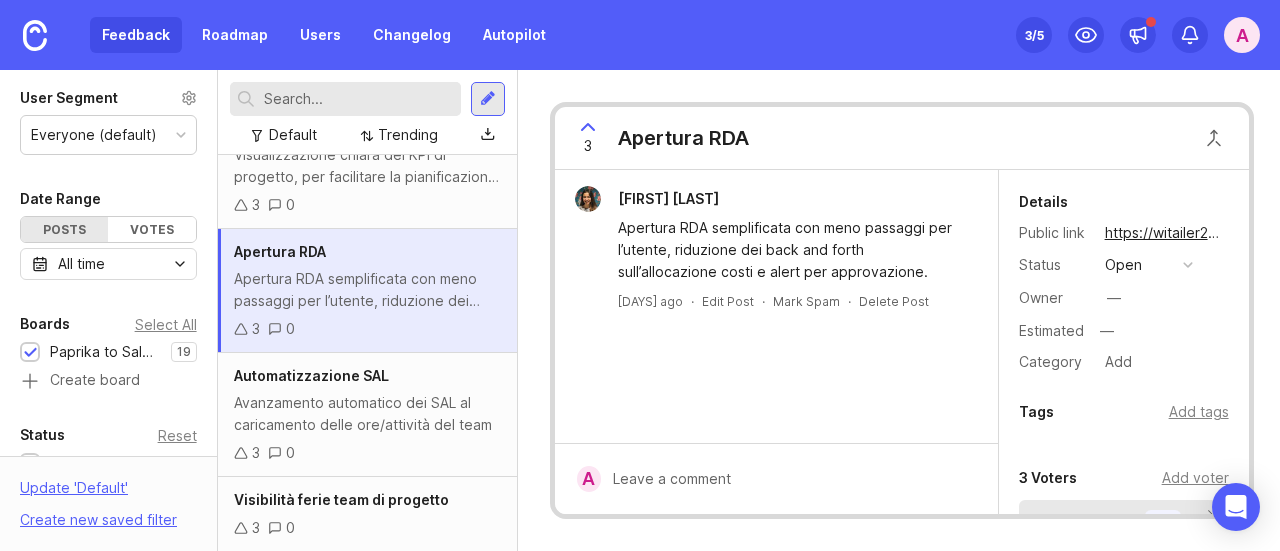 scroll, scrollTop: 600, scrollLeft: 0, axis: vertical 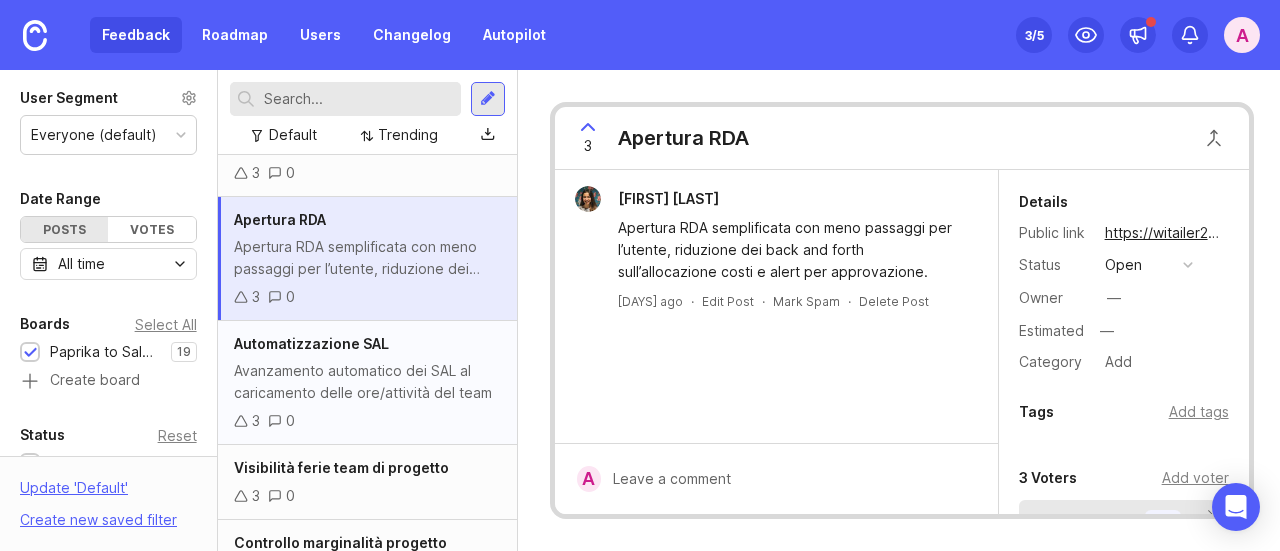 click on "Avanzamento automatico dei SAL al caricamento delle ore/attività del team" at bounding box center [367, 382] 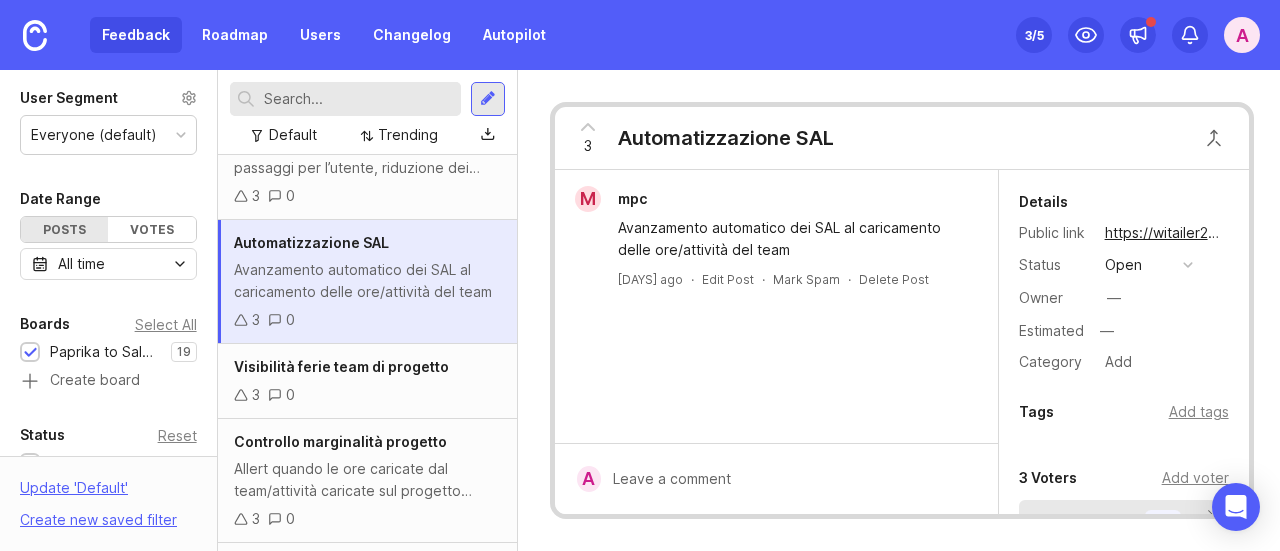 scroll, scrollTop: 800, scrollLeft: 0, axis: vertical 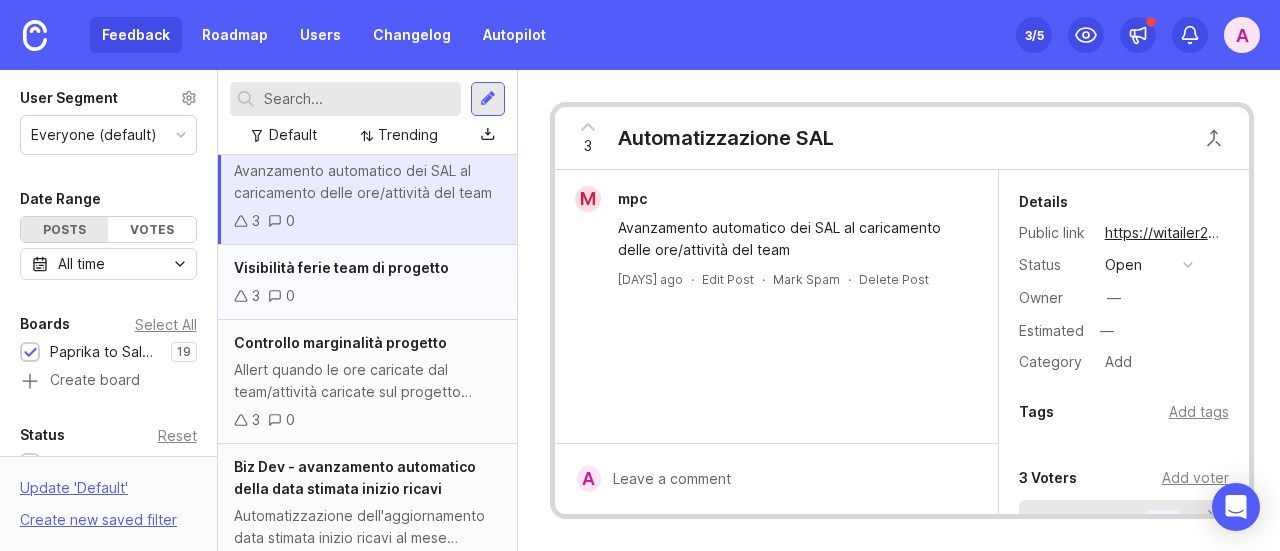 click on "3 0" at bounding box center (367, 296) 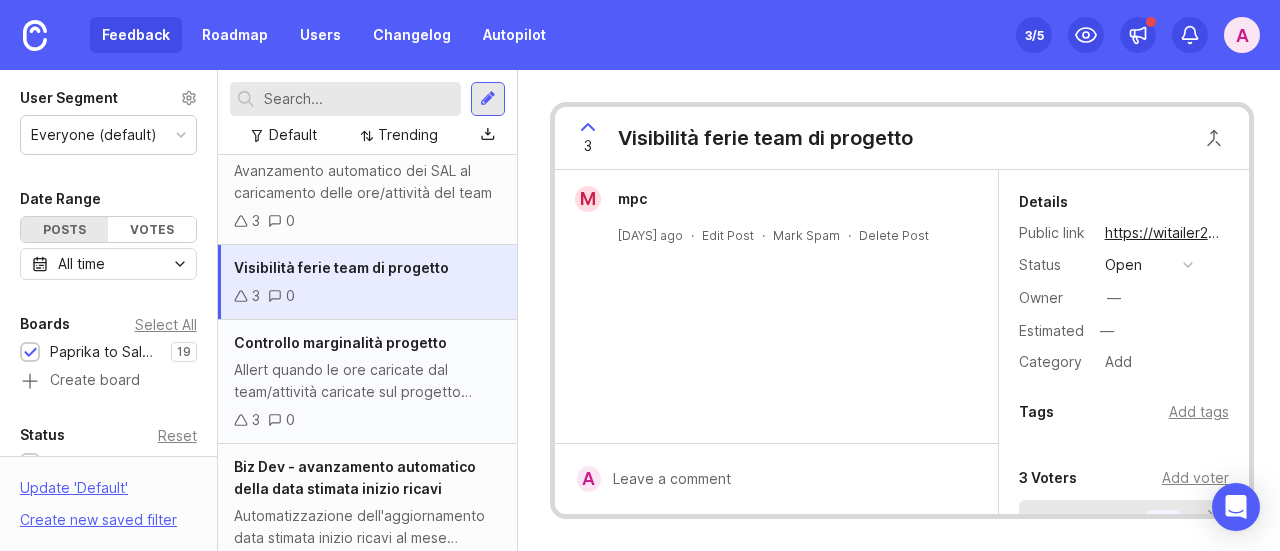 click on "Allert quando le ore caricate dal team/attività caricate sul progetto superano la soglia di marginalità ideale" at bounding box center [367, 381] 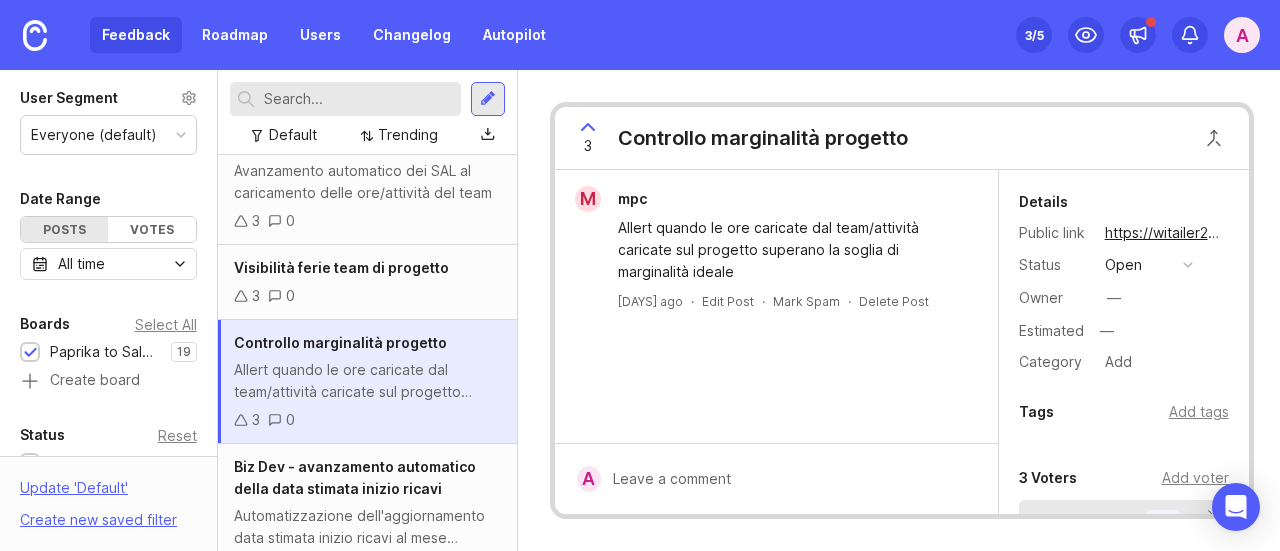 scroll, scrollTop: 900, scrollLeft: 0, axis: vertical 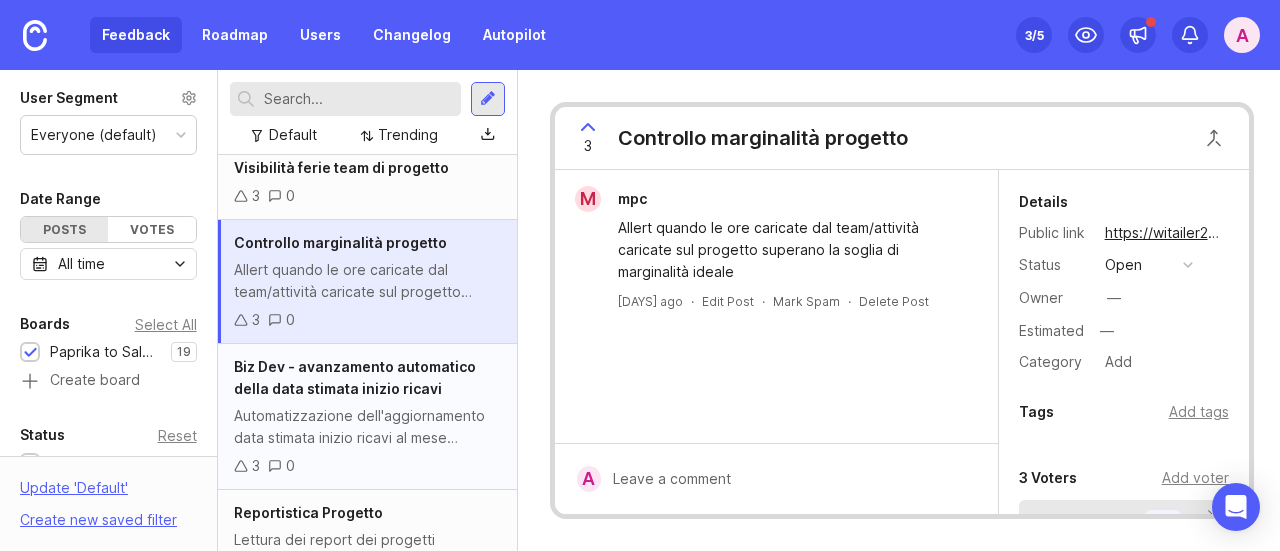 click on "Biz Dev - avanzamento automatico della data stimata inizio ricavi" at bounding box center (367, 378) 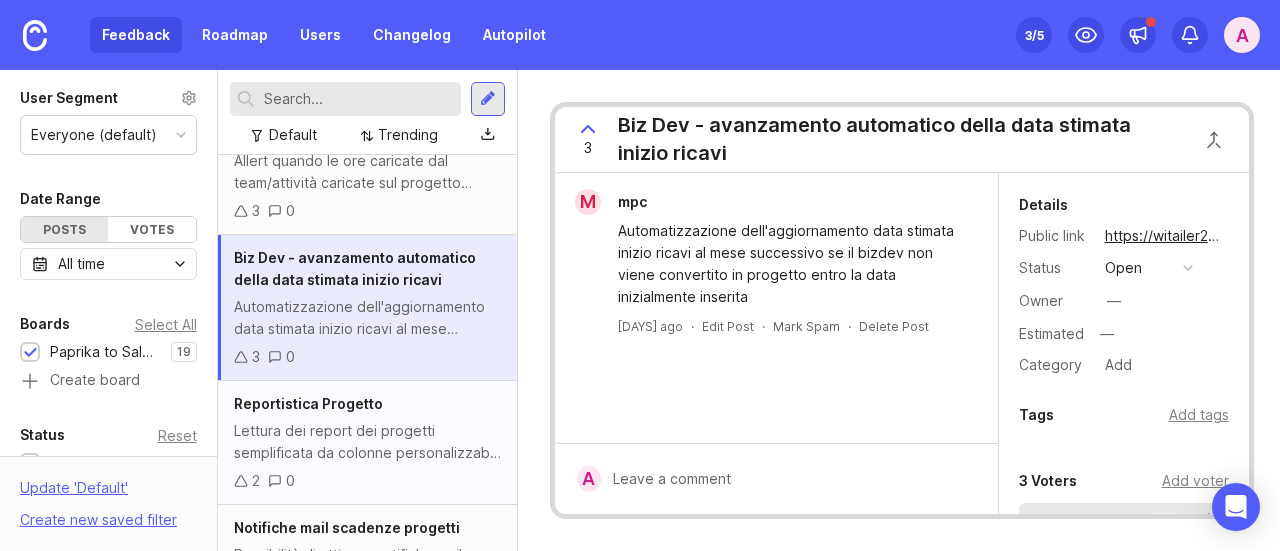 scroll, scrollTop: 1100, scrollLeft: 0, axis: vertical 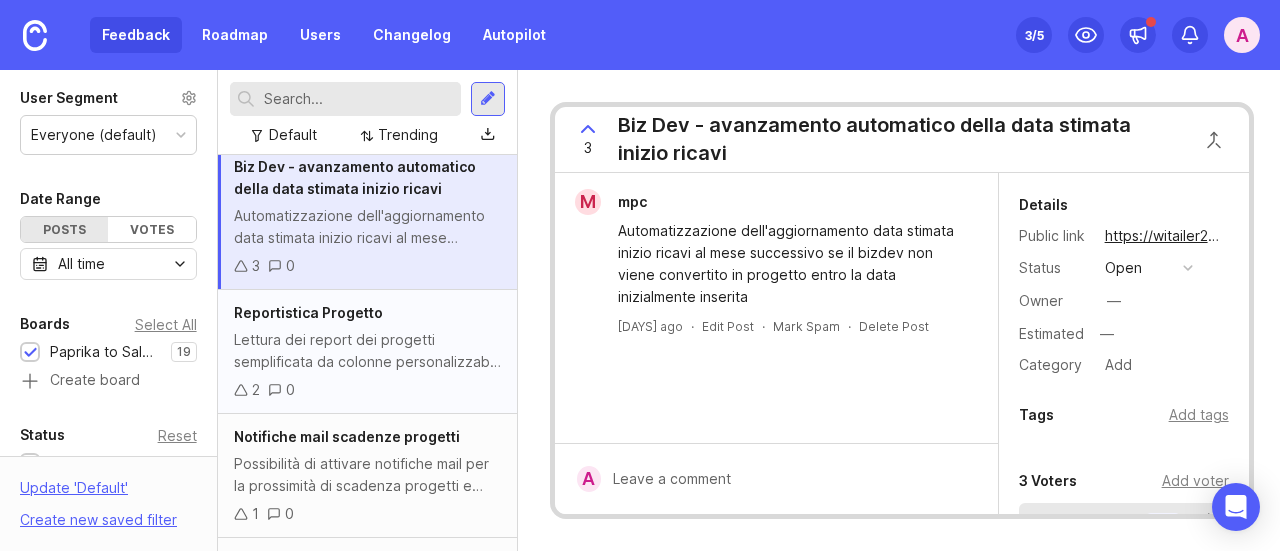 click on "Reportistica Progetto" at bounding box center [367, 313] 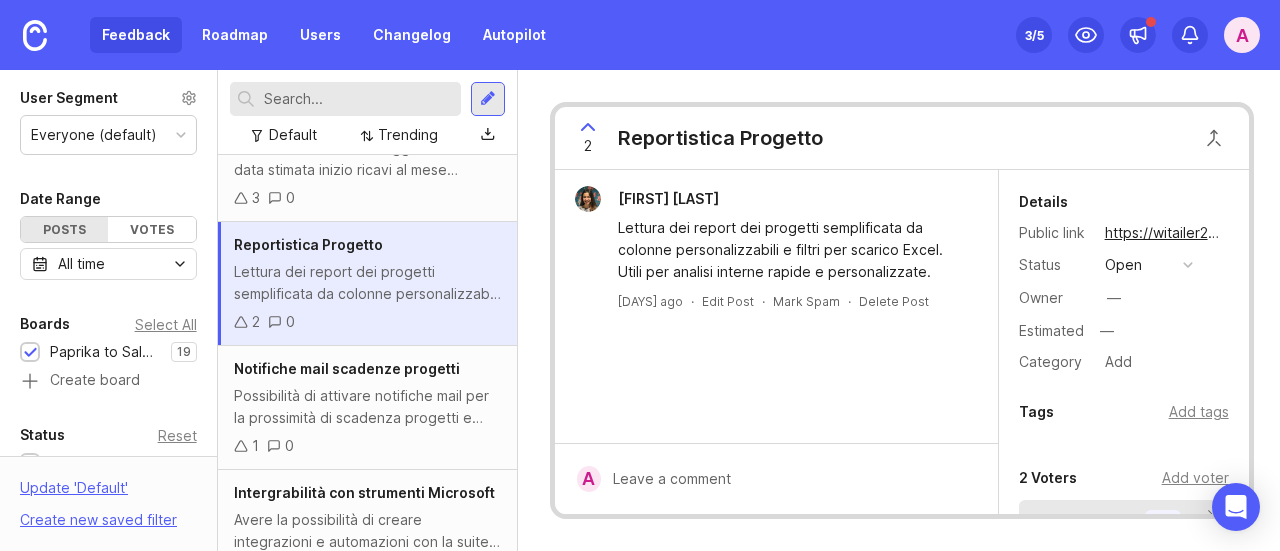 scroll, scrollTop: 1200, scrollLeft: 0, axis: vertical 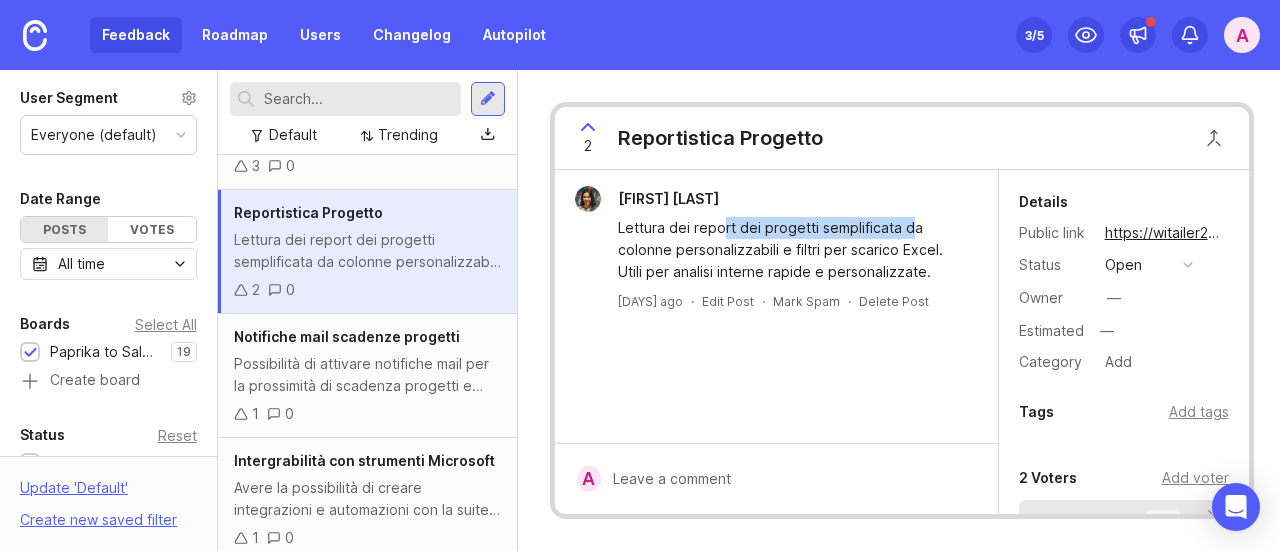 drag, startPoint x: 720, startPoint y: 225, endPoint x: 906, endPoint y: 224, distance: 186.00269 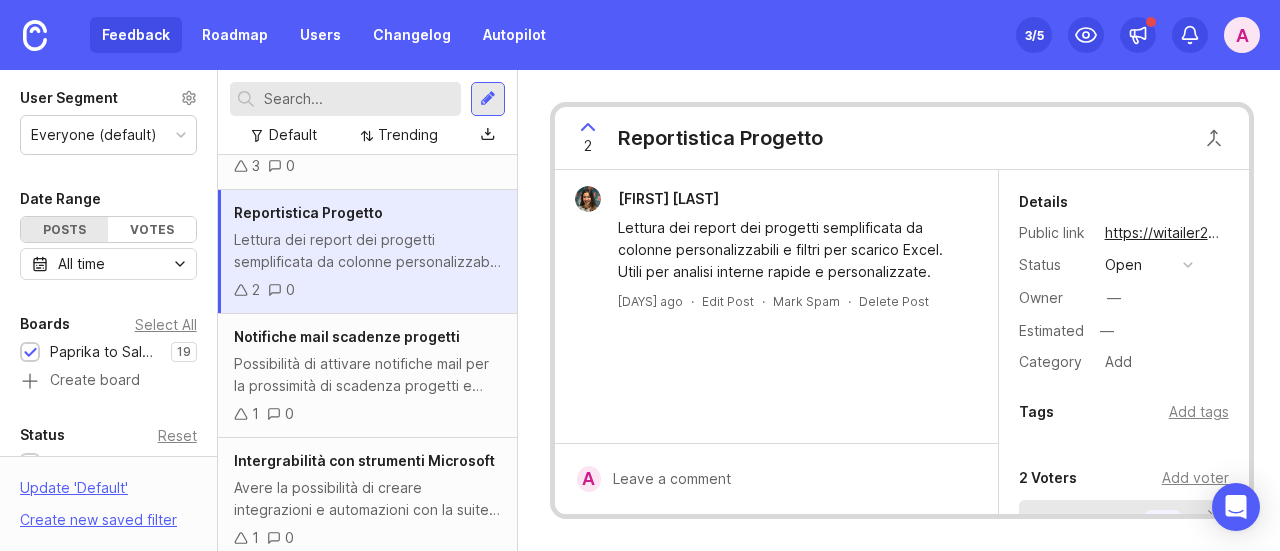 drag, startPoint x: 843, startPoint y: 252, endPoint x: 728, endPoint y: 251, distance: 115.00435 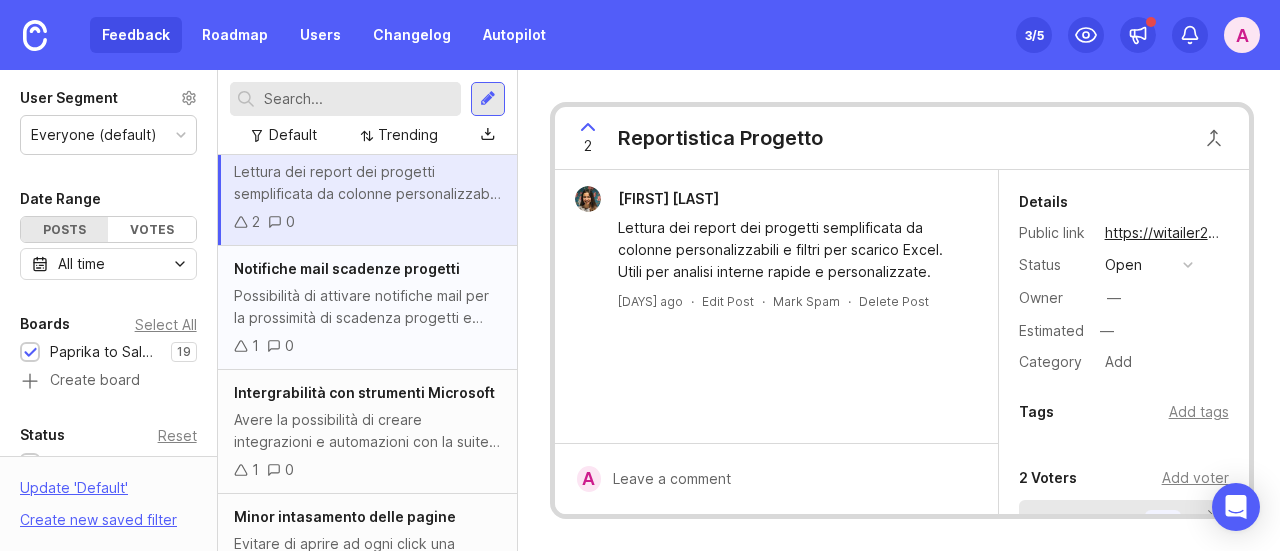 scroll, scrollTop: 1300, scrollLeft: 0, axis: vertical 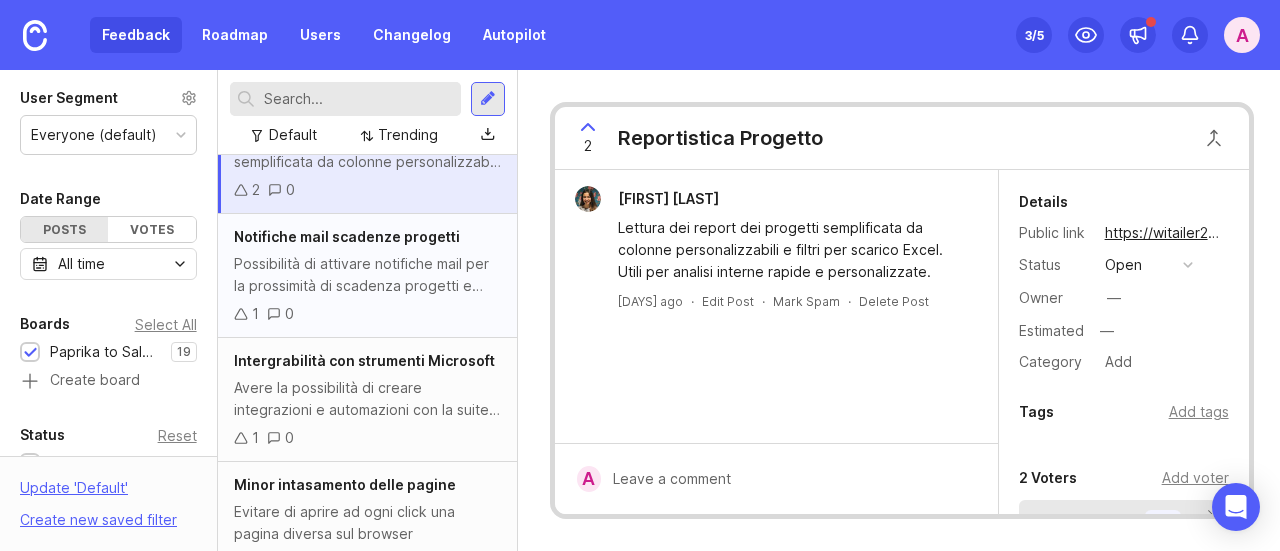 click on "Notifiche mail scadenze progetti Possibilità di attivare notifiche mail per la prossimità di scadenza progetti e contratti 1 0" at bounding box center [367, 276] 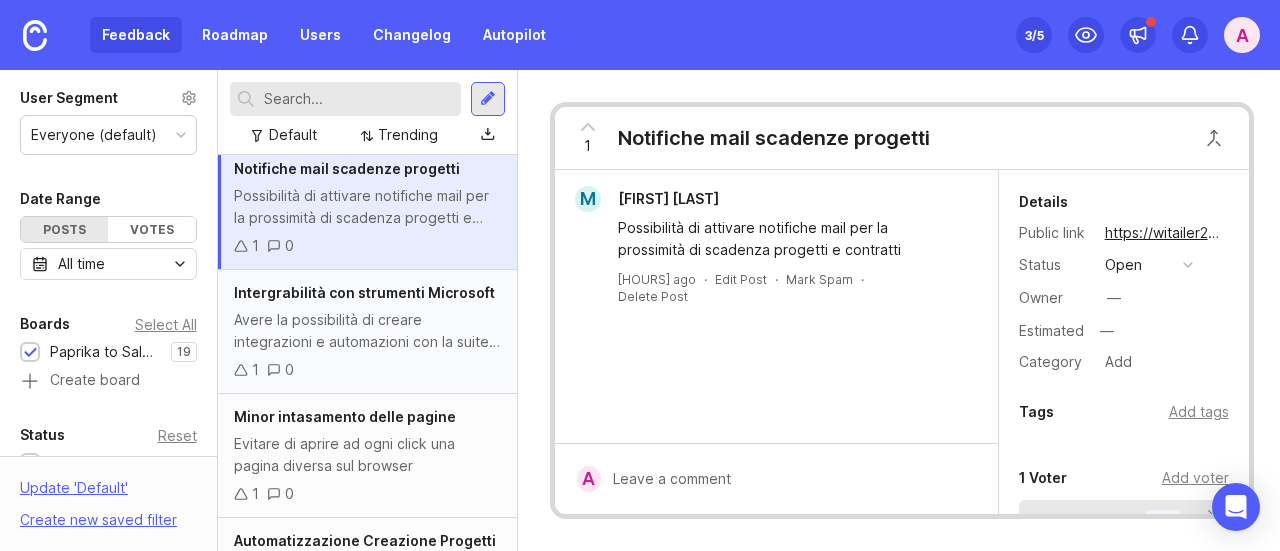 scroll, scrollTop: 1400, scrollLeft: 0, axis: vertical 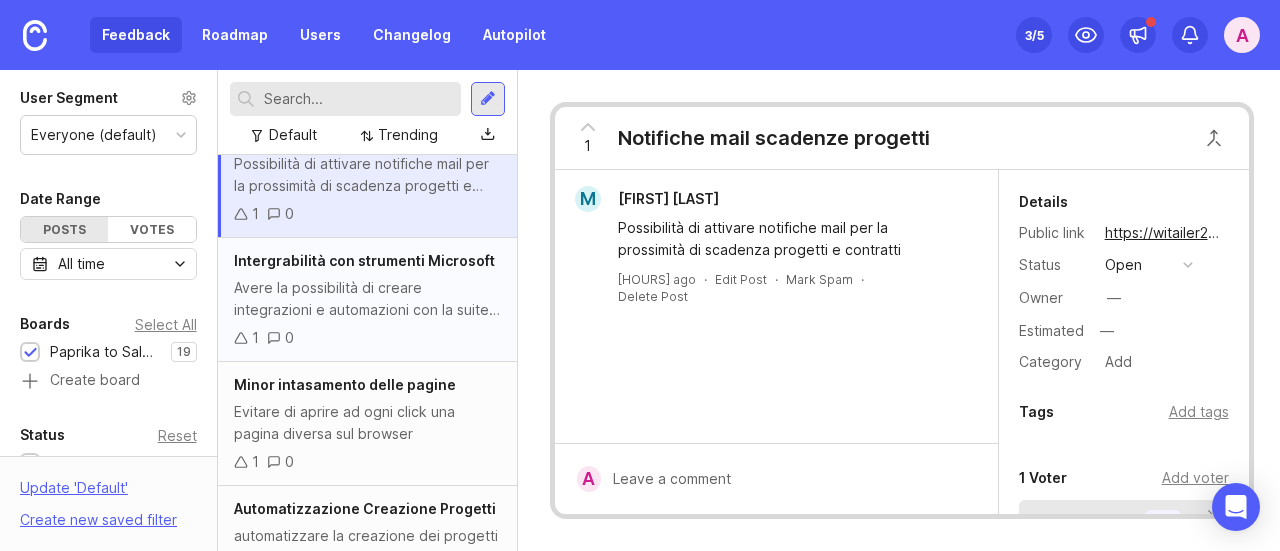 click on "Avere la possibilità di creare integrazioni e automazioni con la suite di office 365 e microsoft." at bounding box center (367, 299) 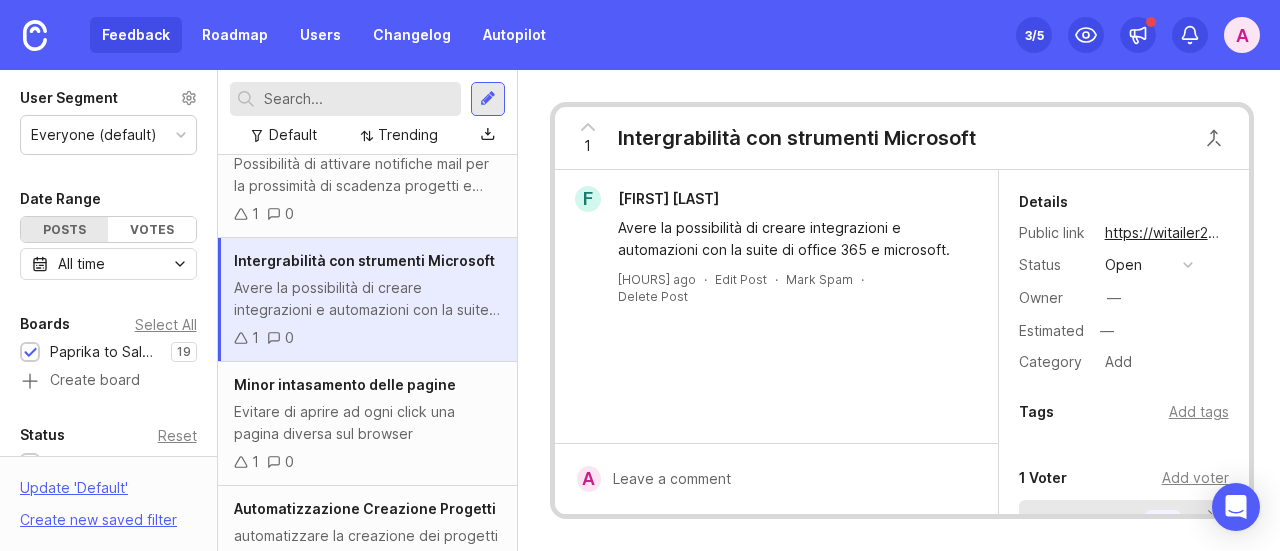 scroll, scrollTop: 1500, scrollLeft: 0, axis: vertical 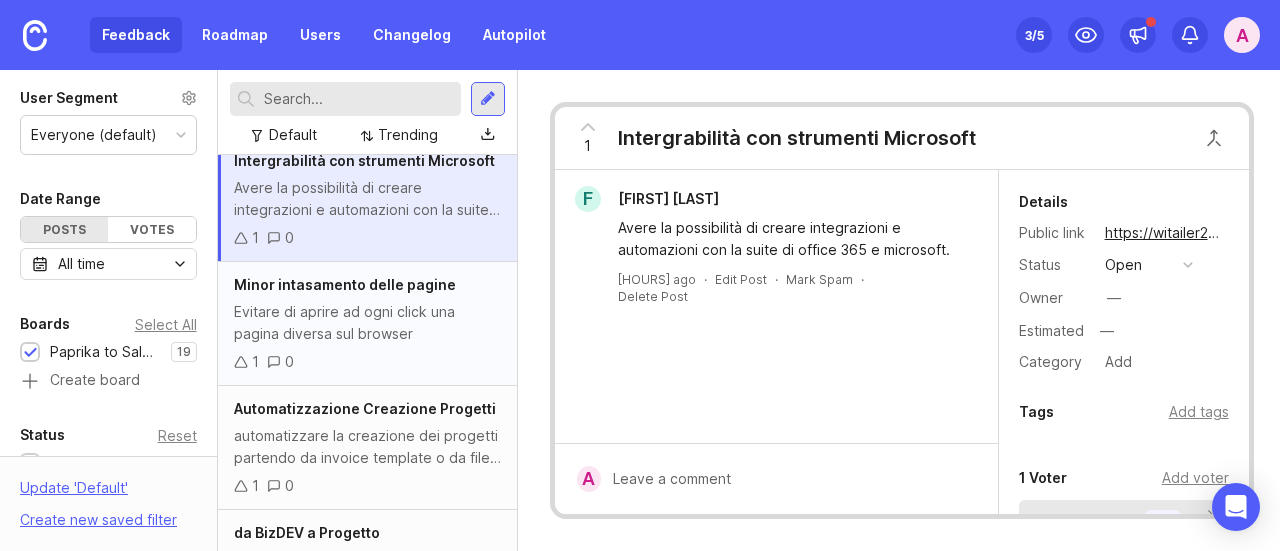 click on "Evitare di aprire ad ogni click una pagina diversa sul browser" at bounding box center (367, 323) 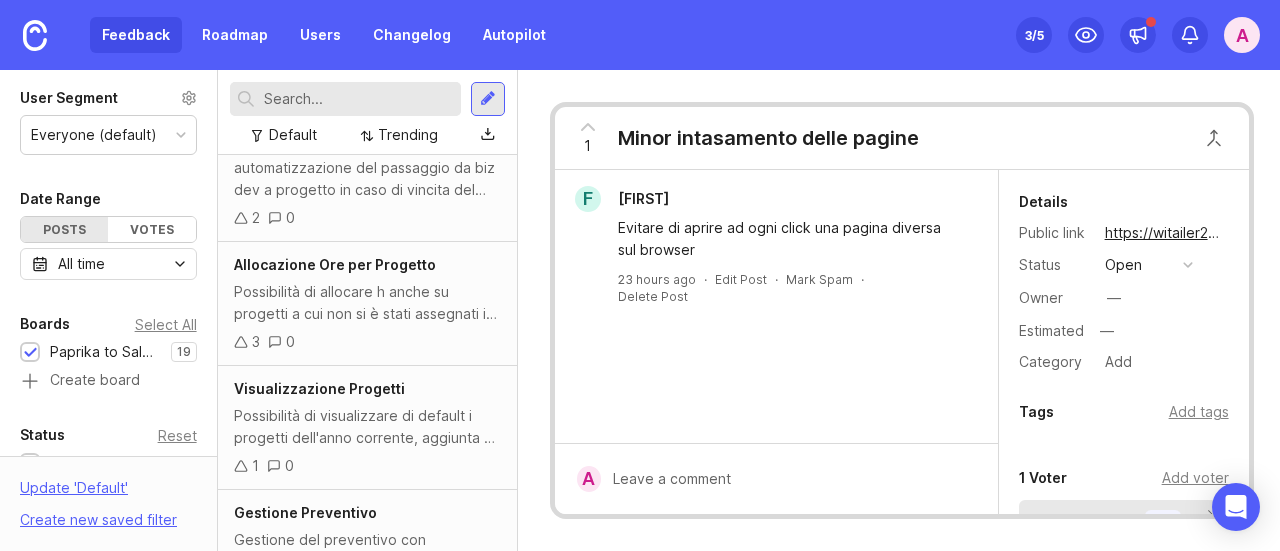 scroll, scrollTop: 1900, scrollLeft: 0, axis: vertical 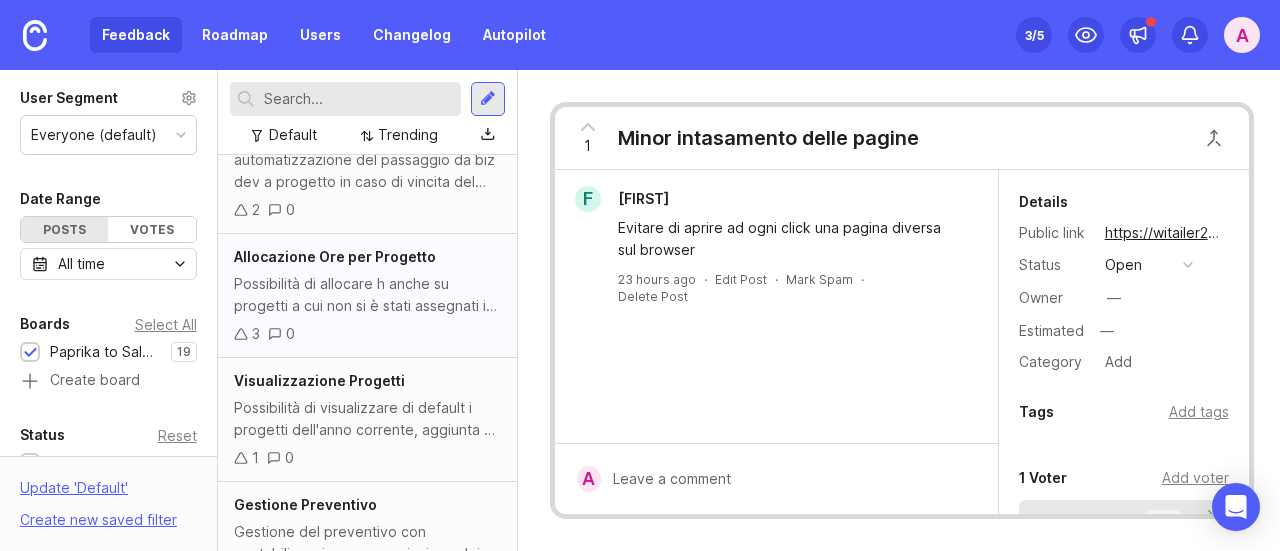 click on "Allocazione Ore per Progetto Possibilità di allocare h anche su progetti a cui non si è stati assegnati in fase di creazione del progetto. Fondamentale per persone che danno supporto occasionale (es. Ops) o solo in alcune fasi del progetto (es. setup iniziale) 3 0" at bounding box center (367, 296) 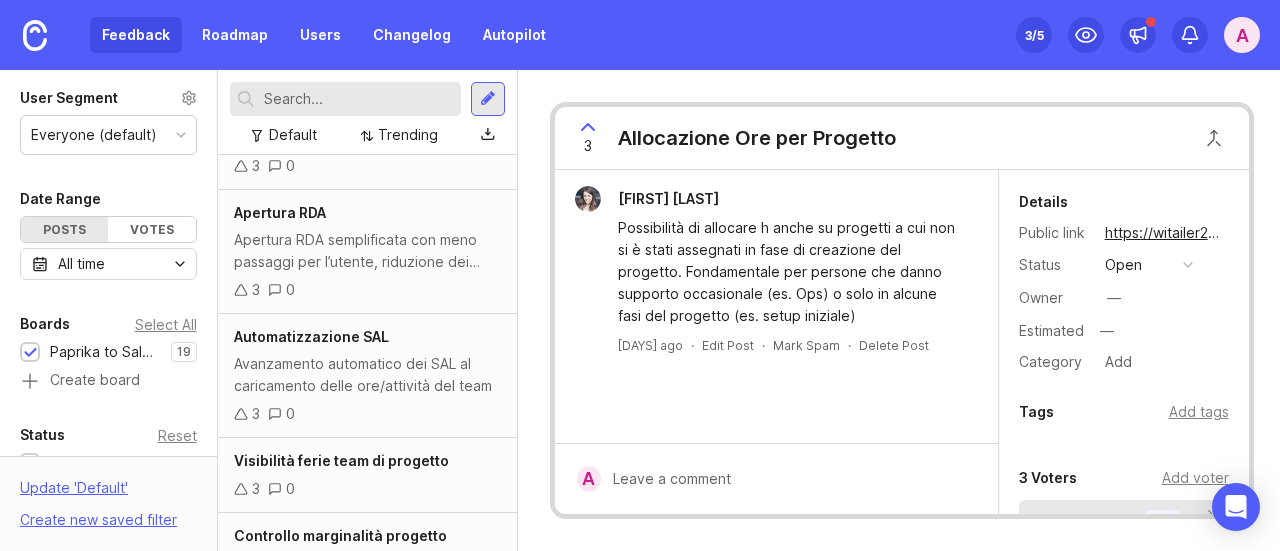 scroll, scrollTop: 407, scrollLeft: 0, axis: vertical 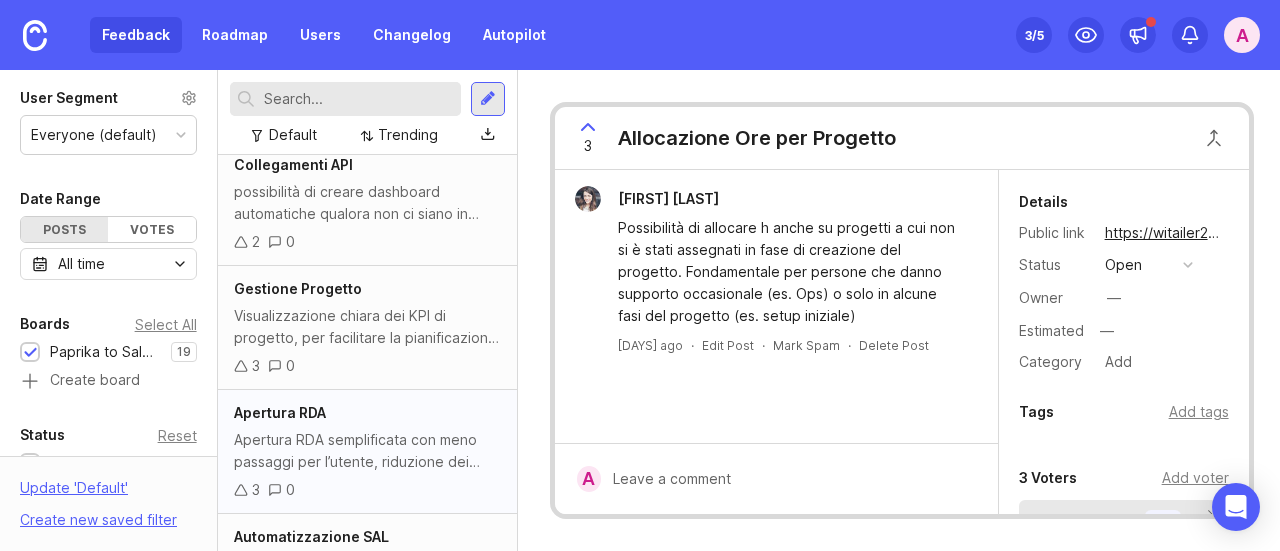 click on "Apertura RDA semplificata con meno passaggi per l’utente, riduzione dei back and forth sull’allocazione costi e alert per approvazione." at bounding box center [367, 451] 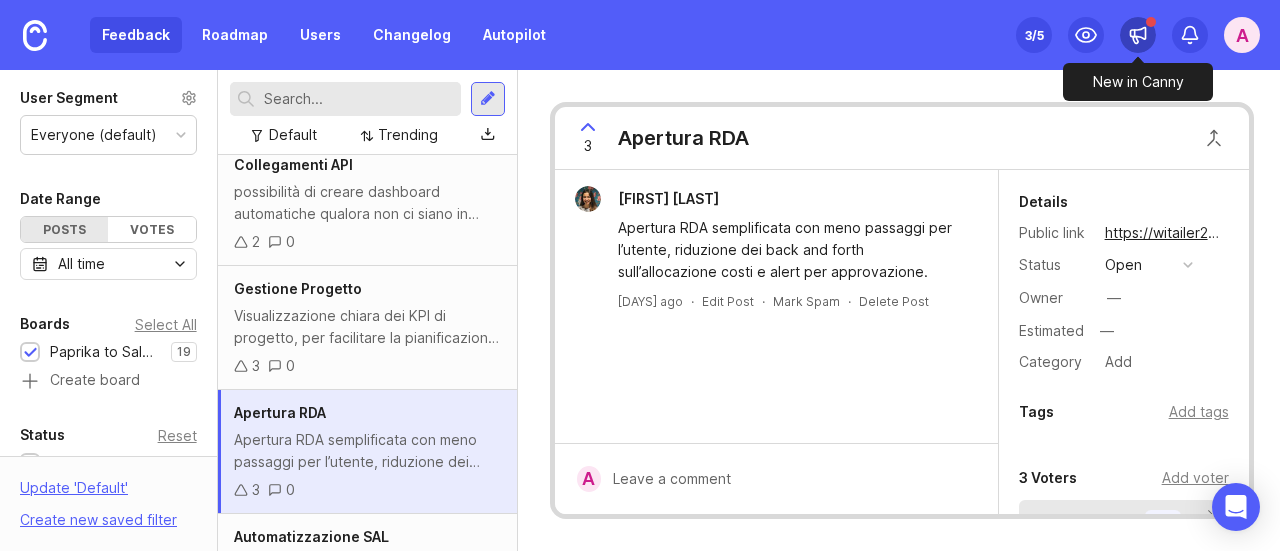 click at bounding box center (1138, 35) 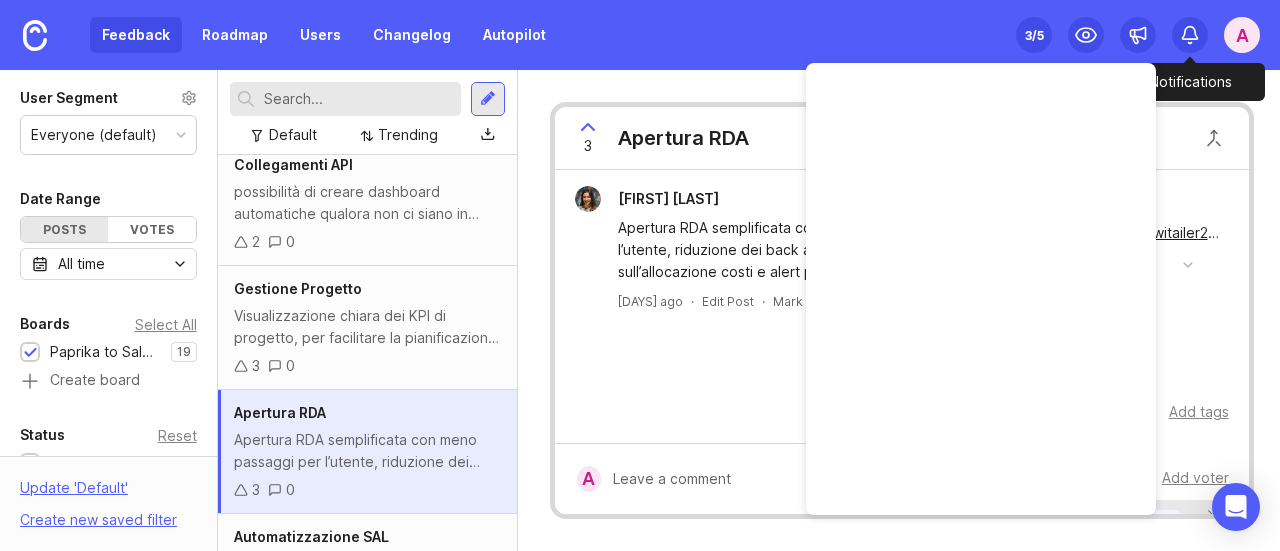 click at bounding box center [1190, 35] 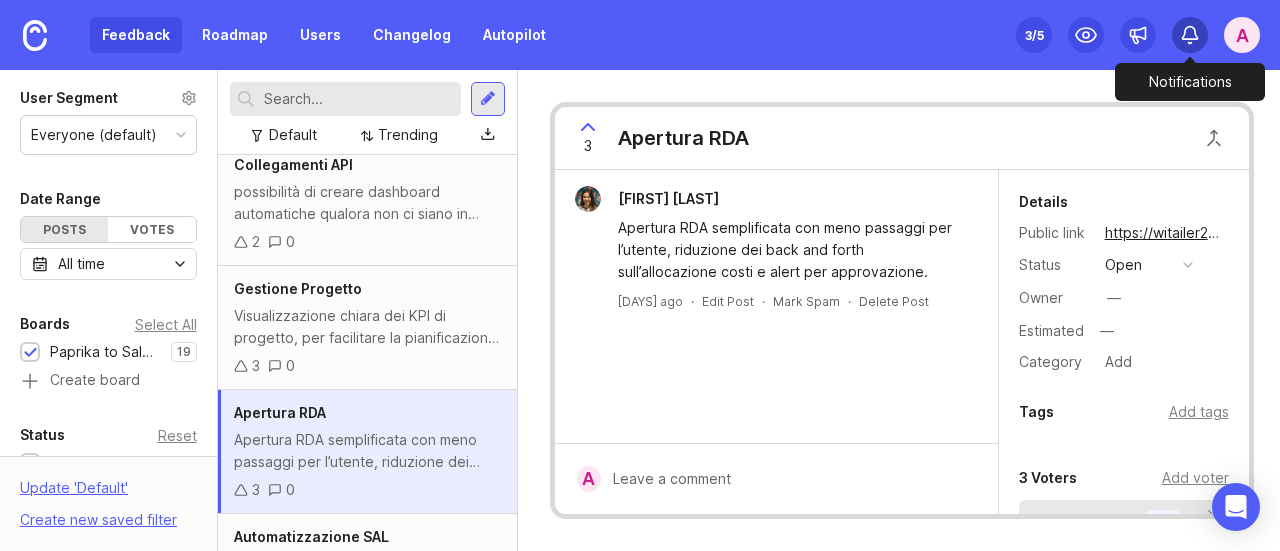 click at bounding box center [1190, 35] 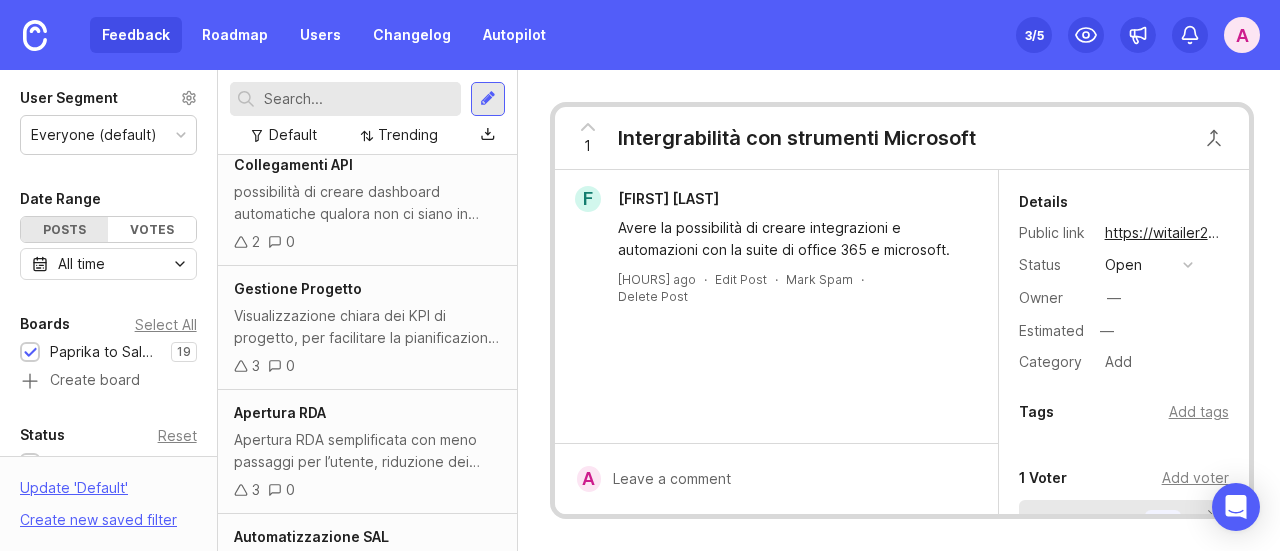 scroll, scrollTop: 1244, scrollLeft: 0, axis: vertical 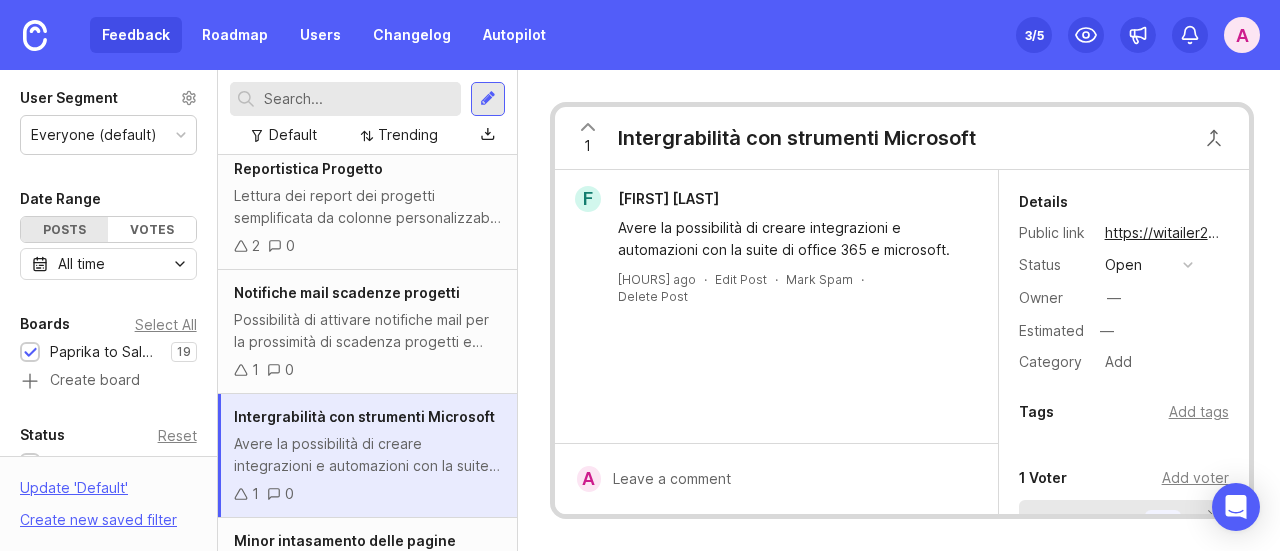 click on "1" at bounding box center [588, 138] 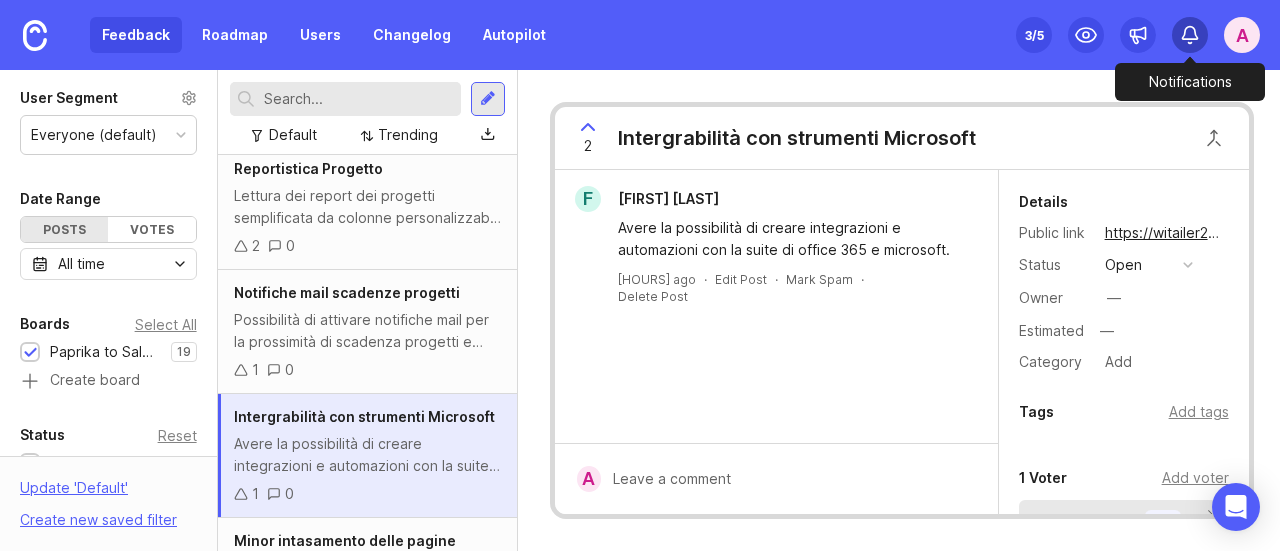 click at bounding box center (1190, 35) 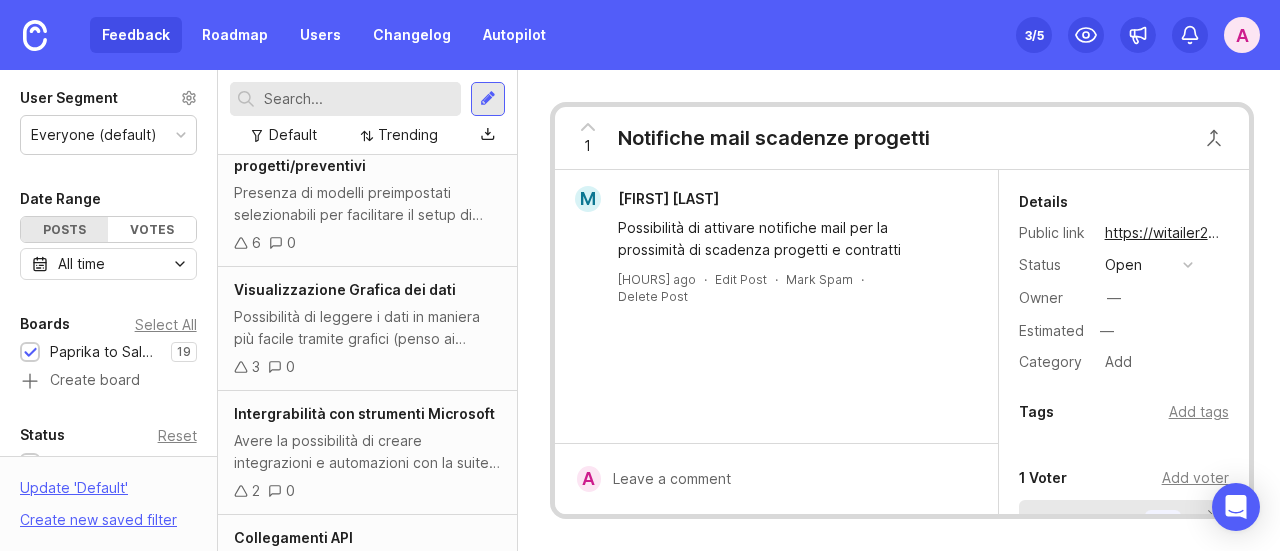 scroll, scrollTop: 1244, scrollLeft: 0, axis: vertical 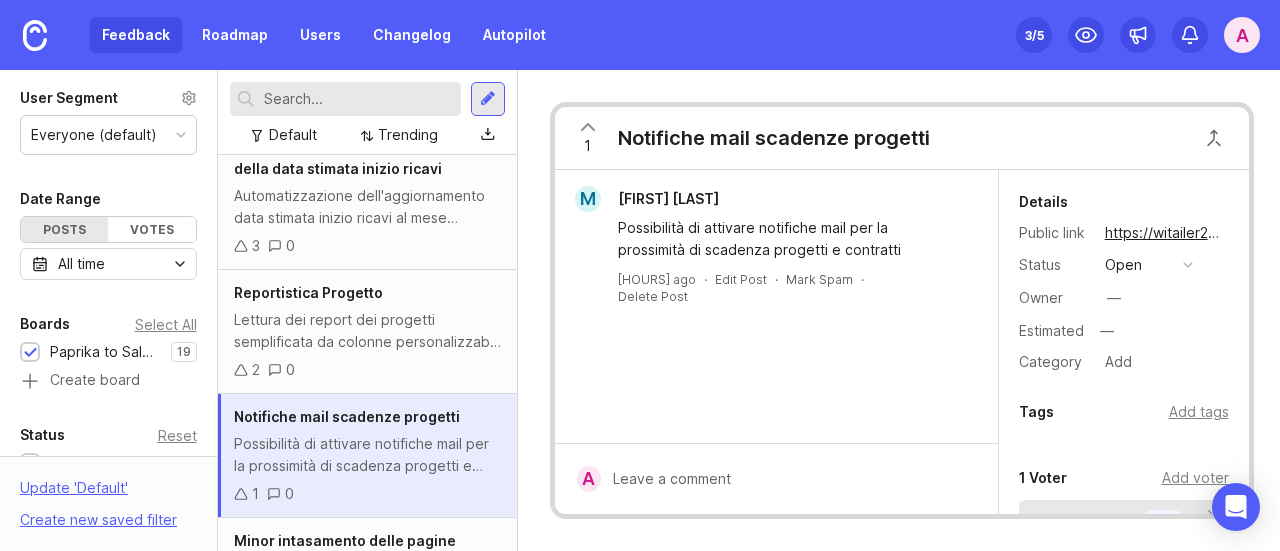 click on "1" at bounding box center [588, 138] 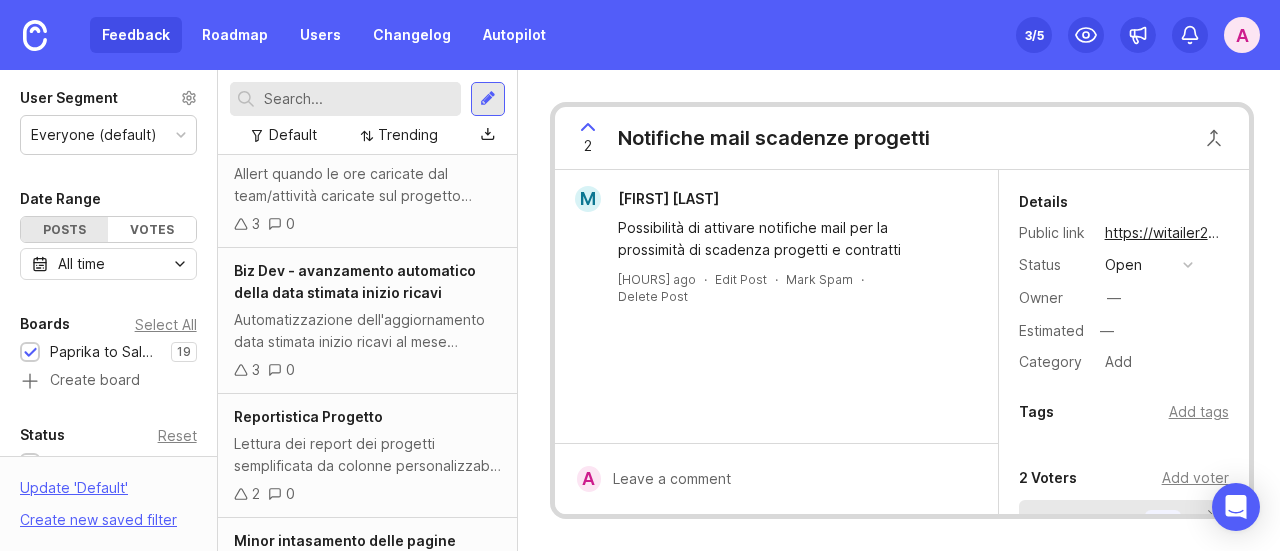 scroll, scrollTop: 136, scrollLeft: 0, axis: vertical 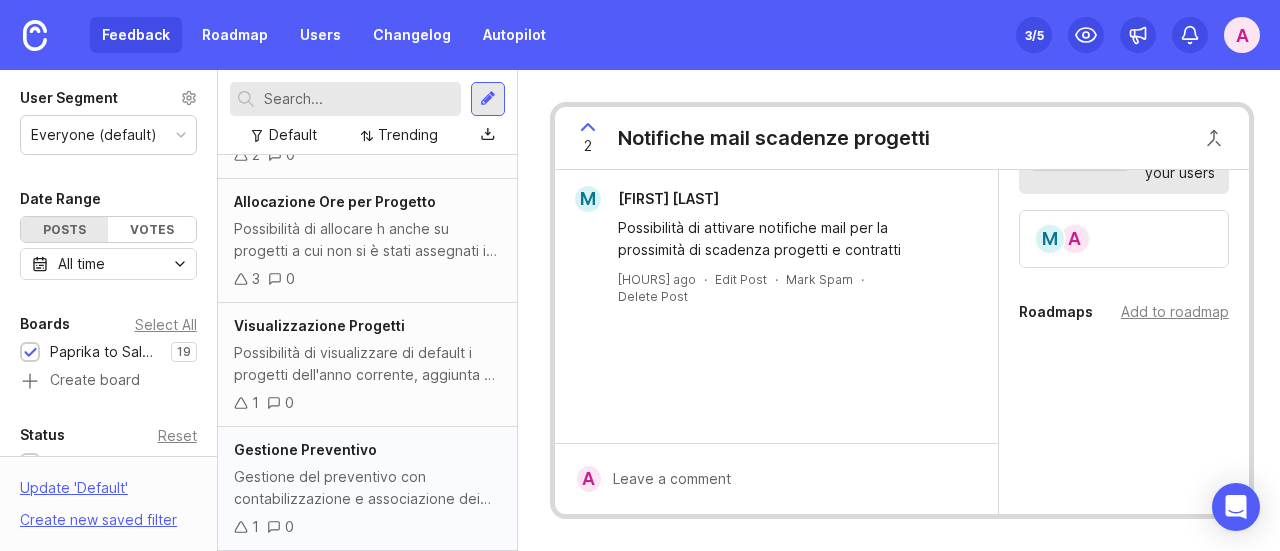click on "Gestione Preventivo" at bounding box center [367, 450] 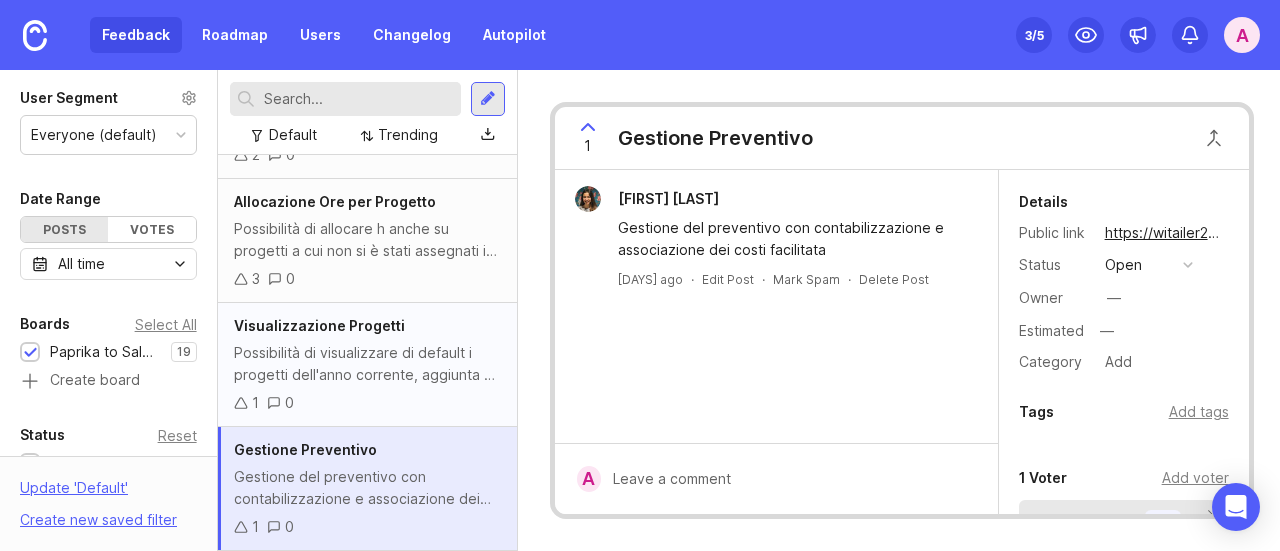 click on "Possibilità di visualizzare di default i progetti dell'anno corrente, aggiunta di filtri per data comparison" at bounding box center [367, 364] 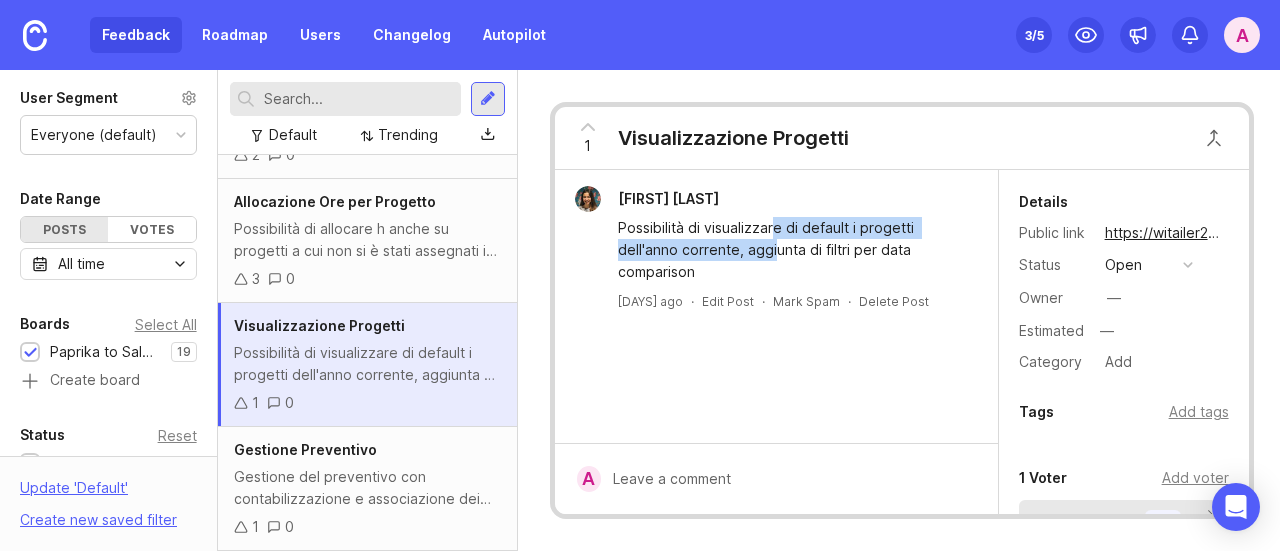 drag, startPoint x: 770, startPoint y: 230, endPoint x: 773, endPoint y: 253, distance: 23.194826 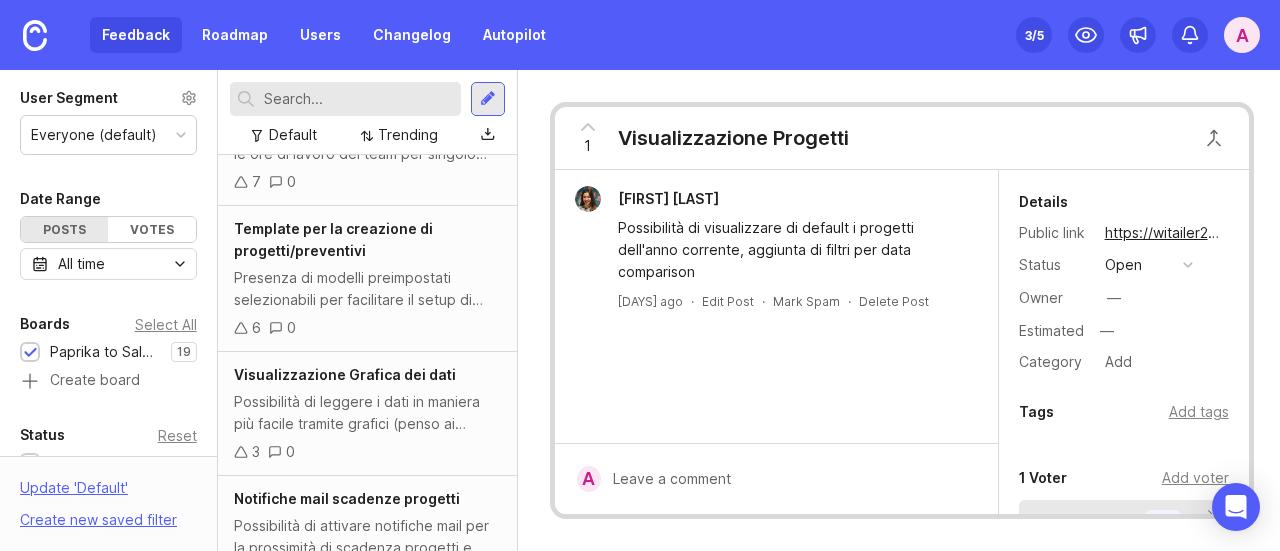 scroll, scrollTop: 0, scrollLeft: 0, axis: both 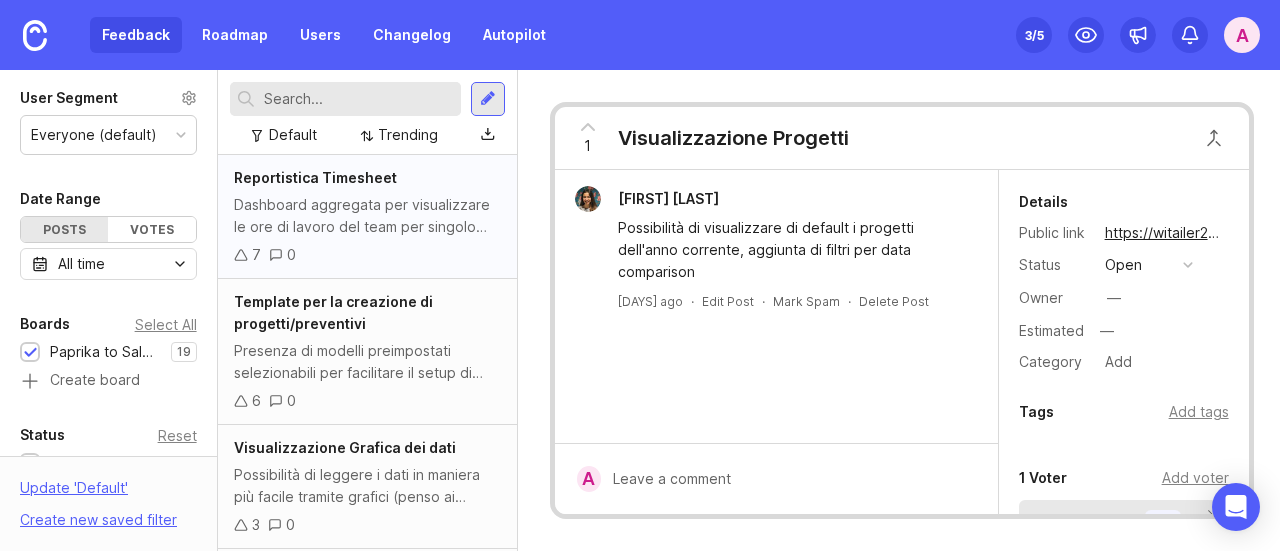 click on "7 0" at bounding box center [367, 255] 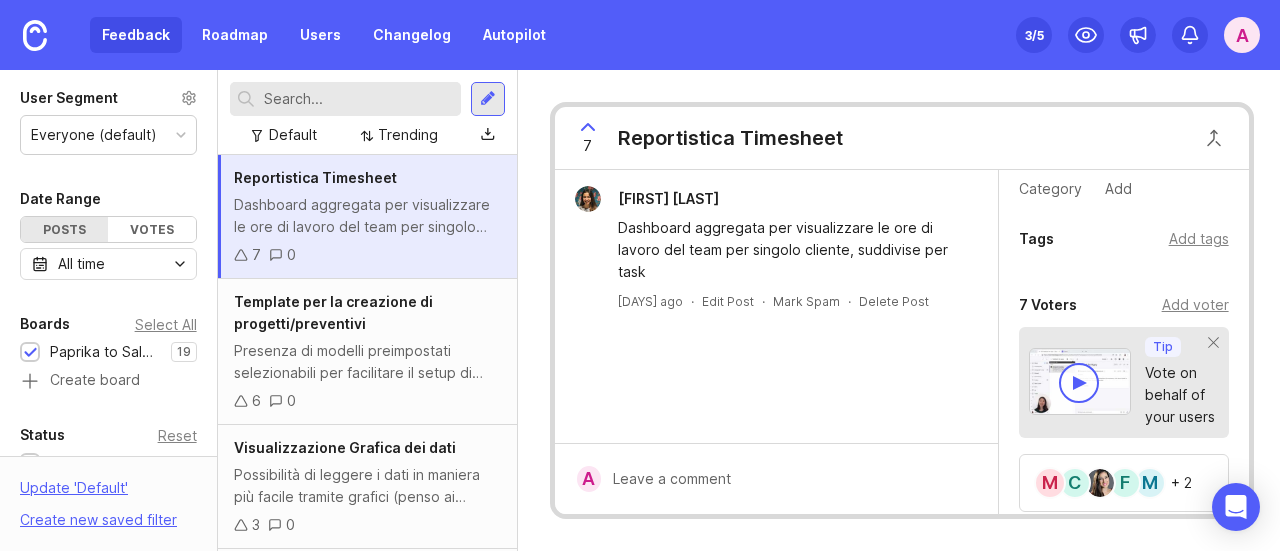 scroll, scrollTop: 0, scrollLeft: 0, axis: both 